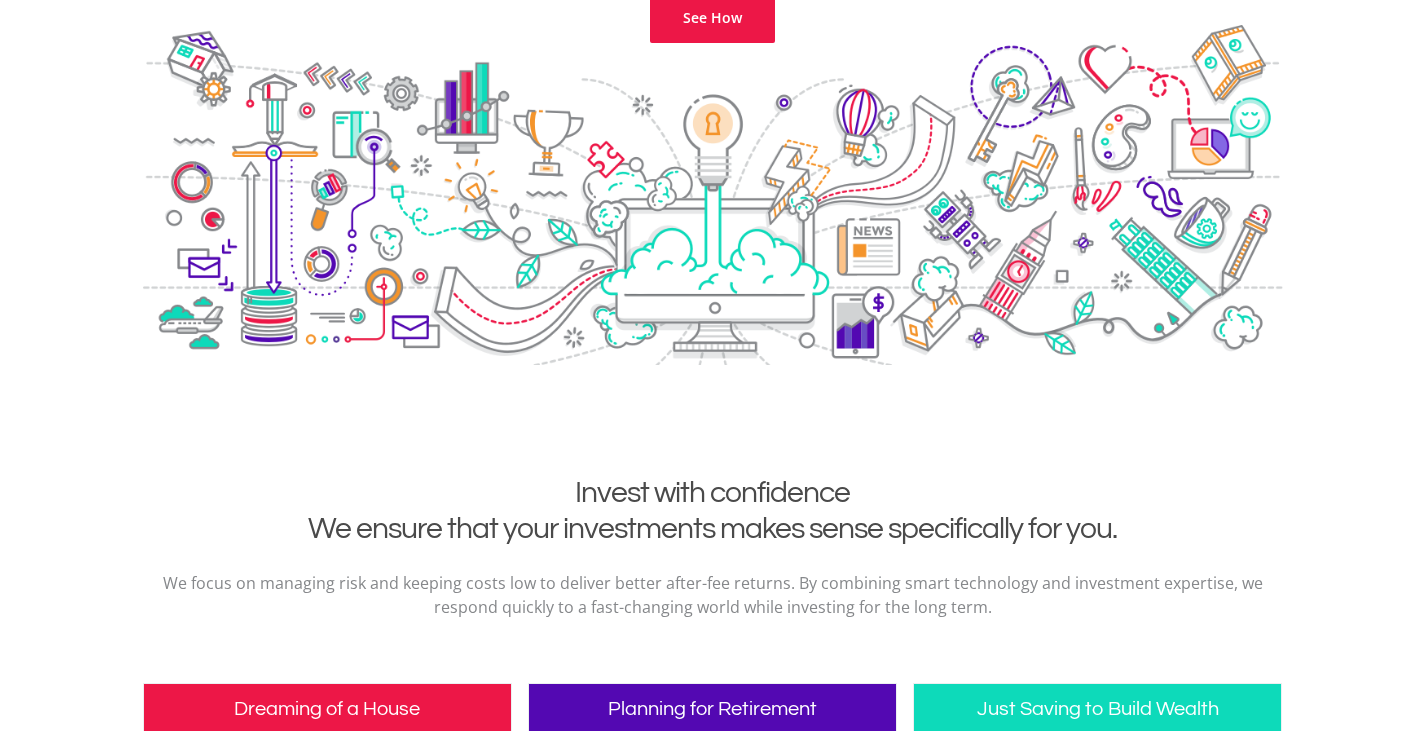 scroll, scrollTop: 0, scrollLeft: 0, axis: both 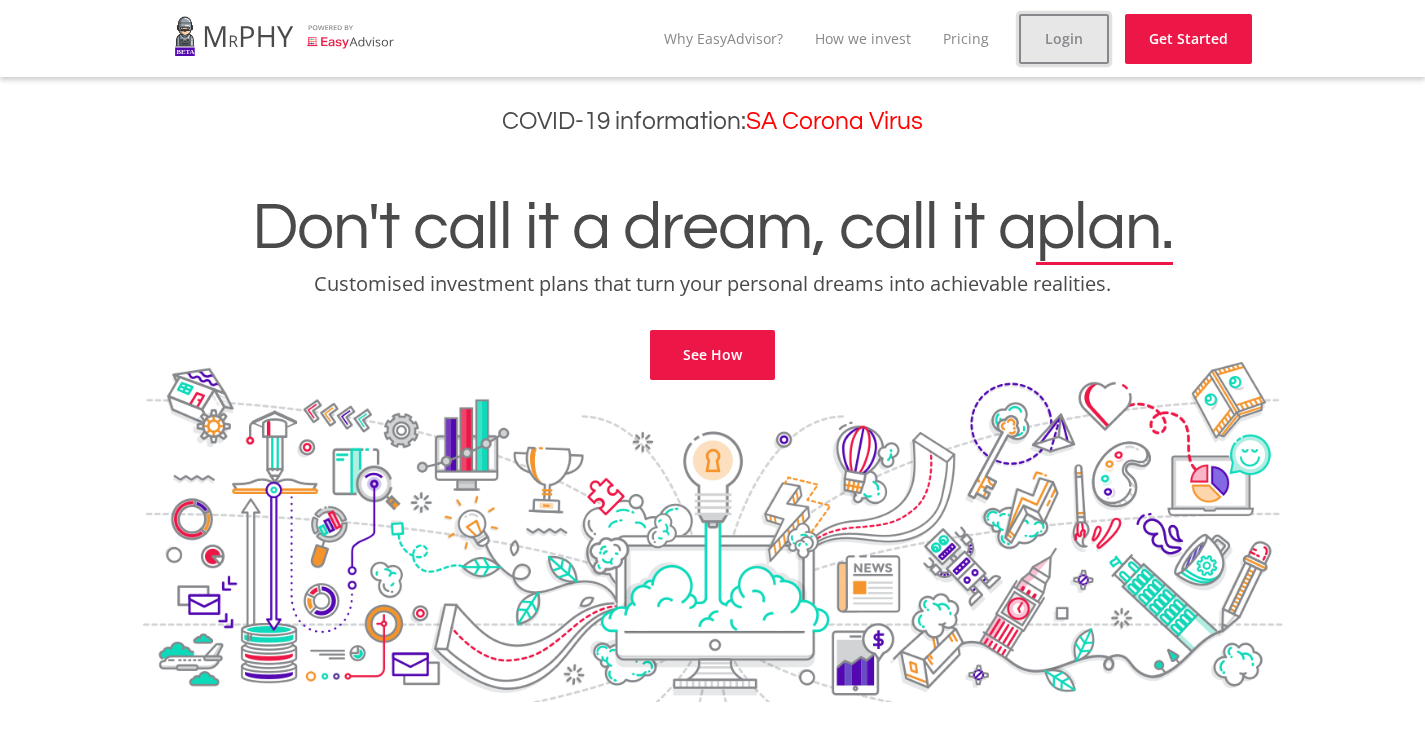 click on "Login" at bounding box center (1064, 39) 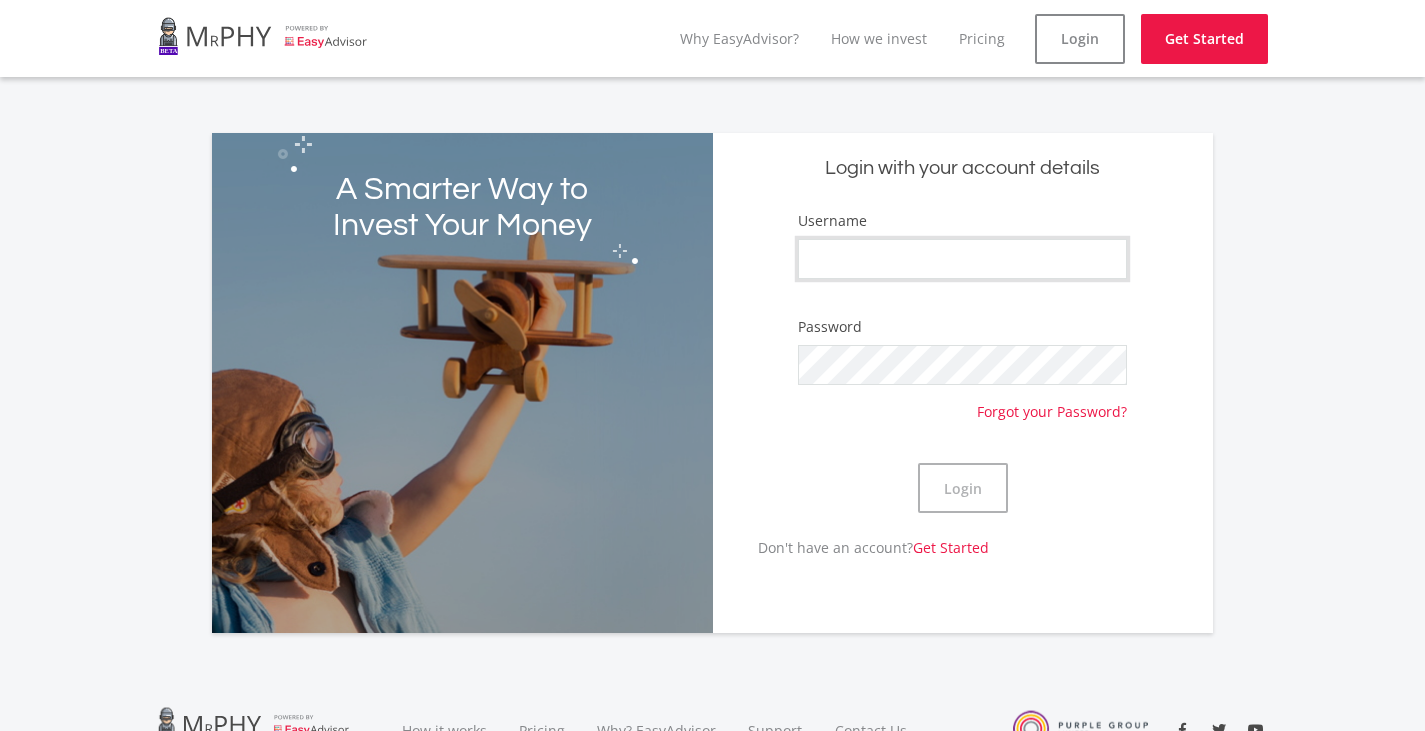 click on "Username" at bounding box center [962, 259] 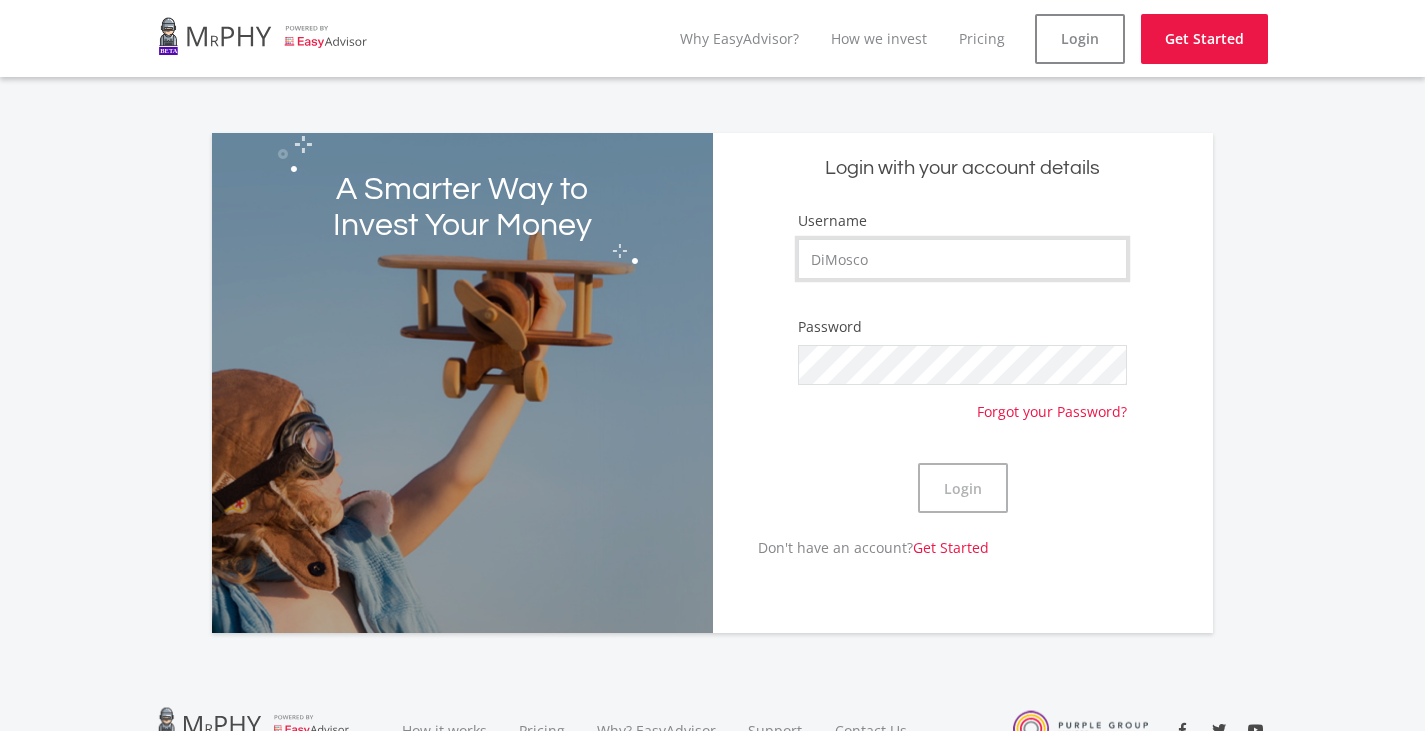 type on "DiMosco" 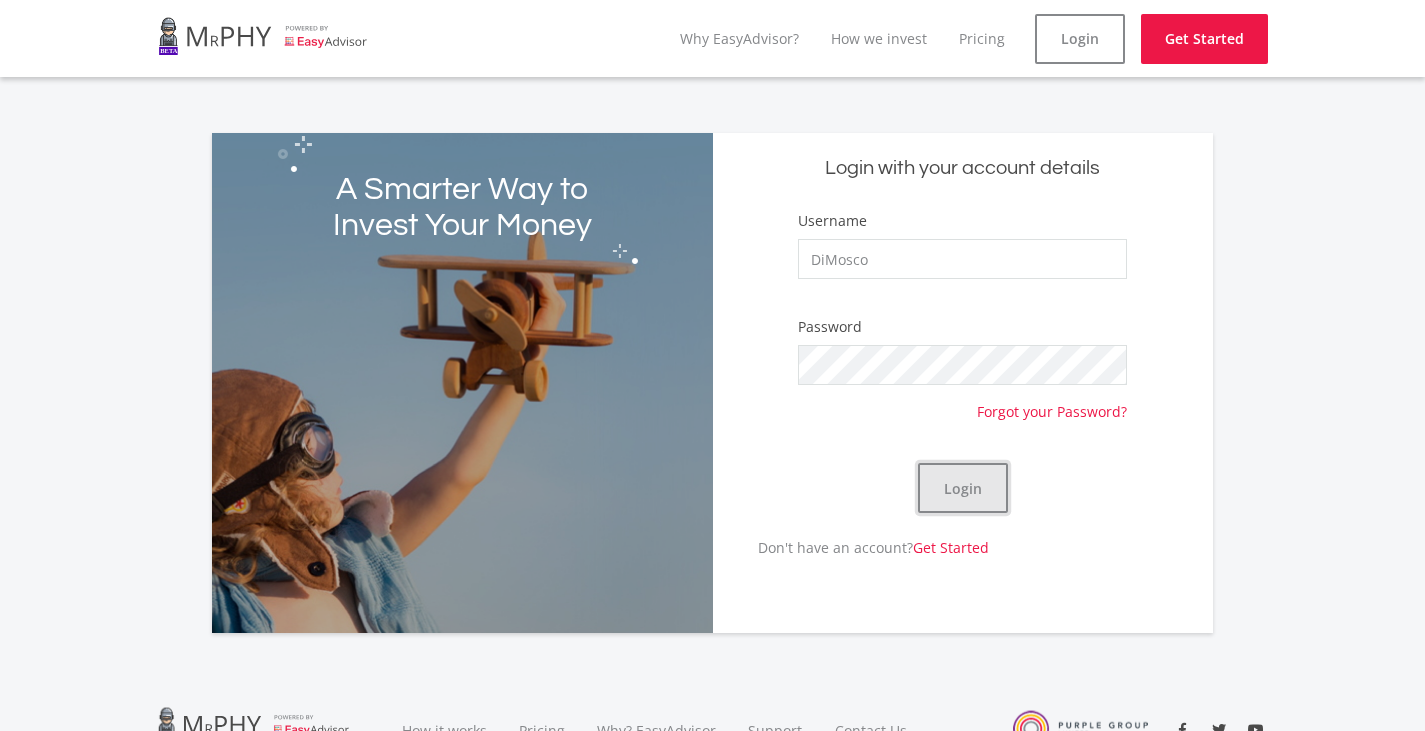 click on "Login" at bounding box center (963, 488) 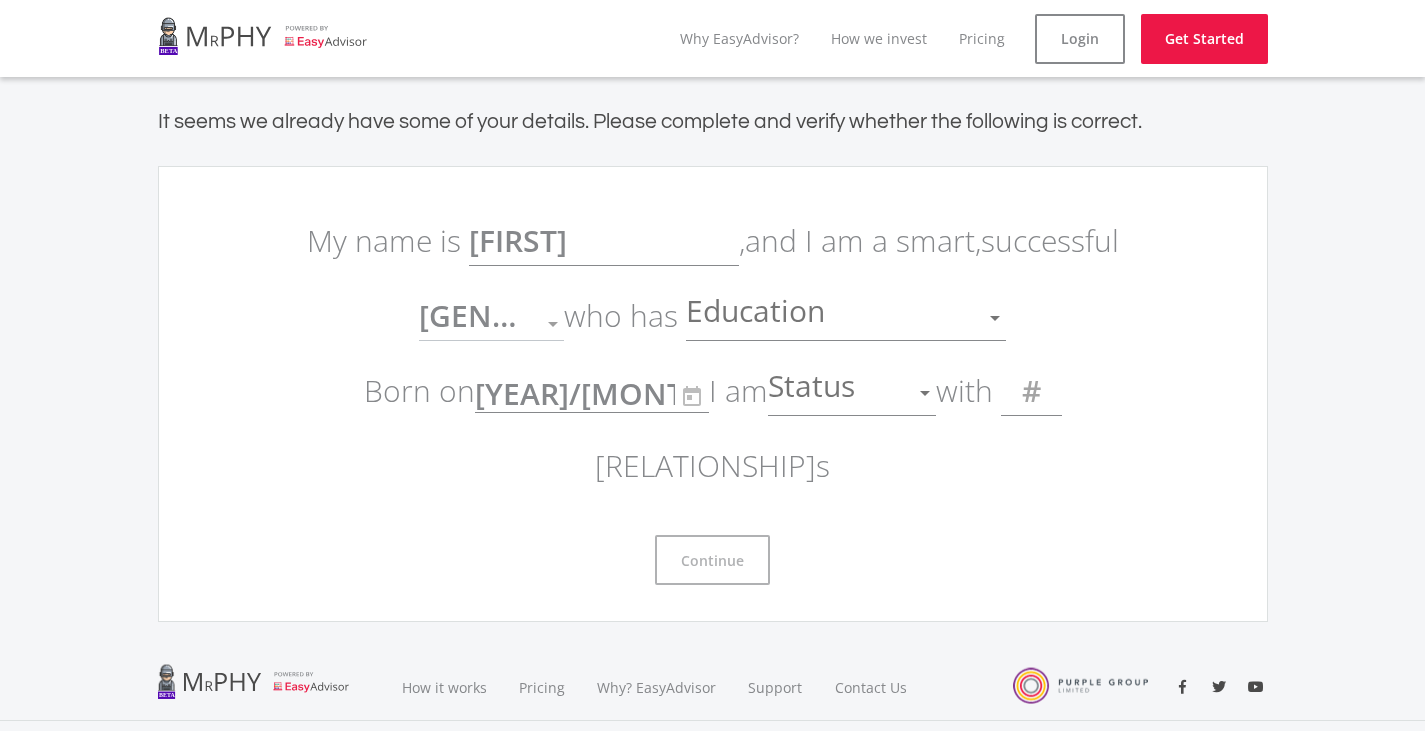 click on "[GENDER]" at bounding box center [476, 324] 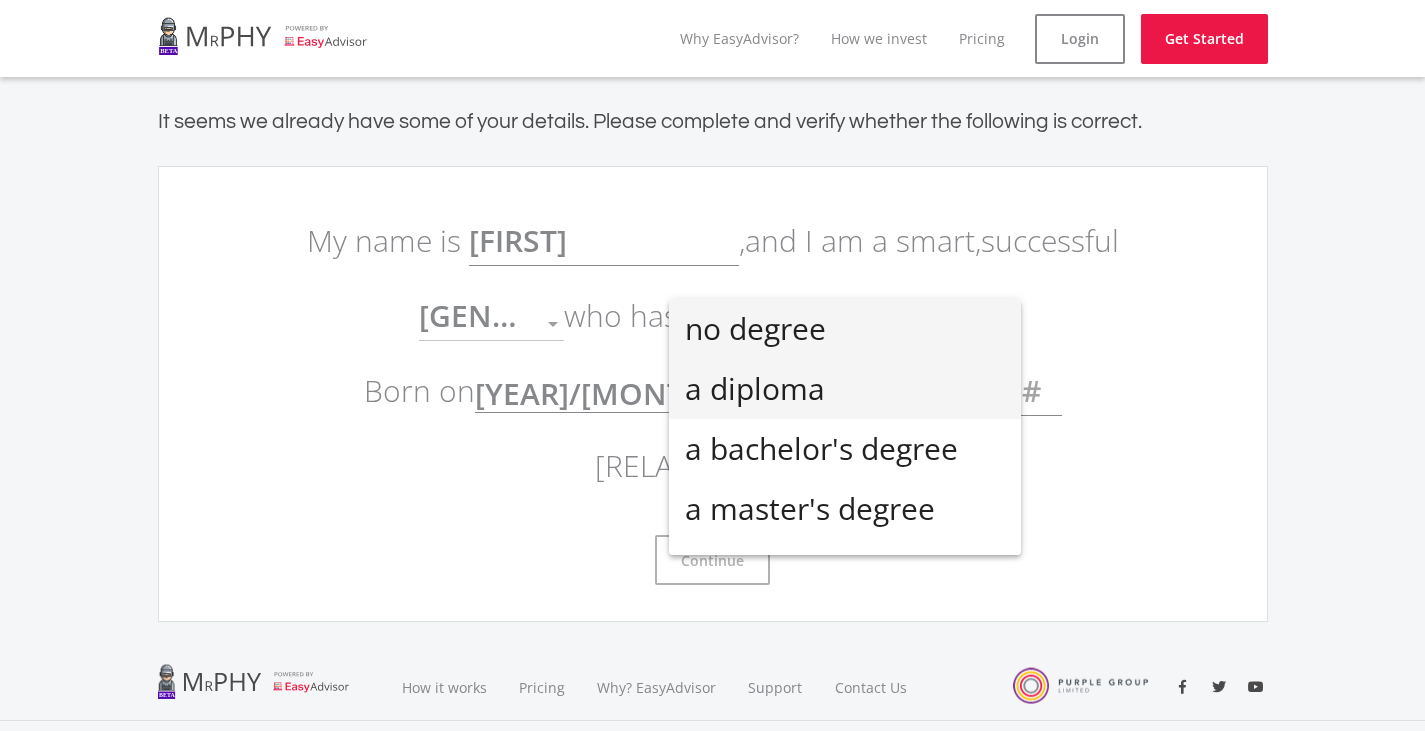 click on "a diploma" at bounding box center [845, 389] 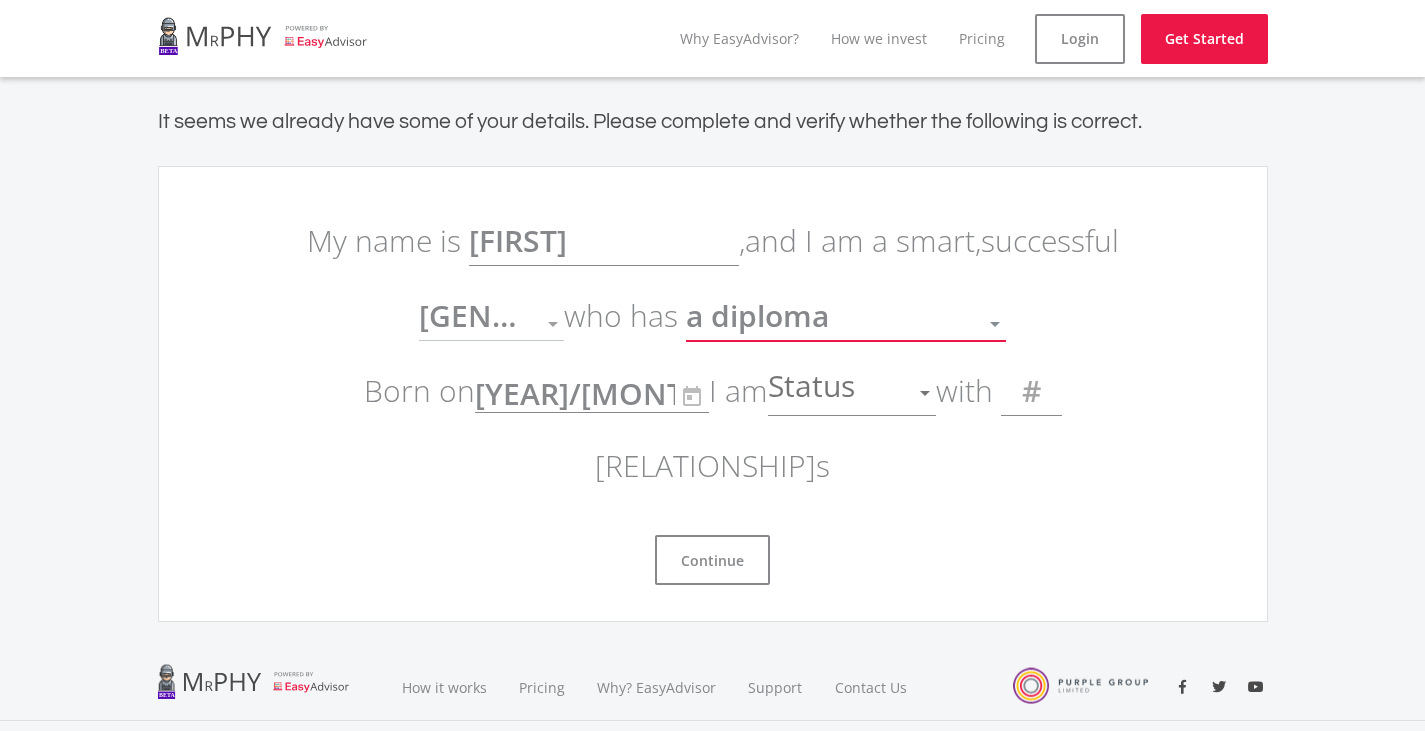 click on "Status" at bounding box center [837, 393] 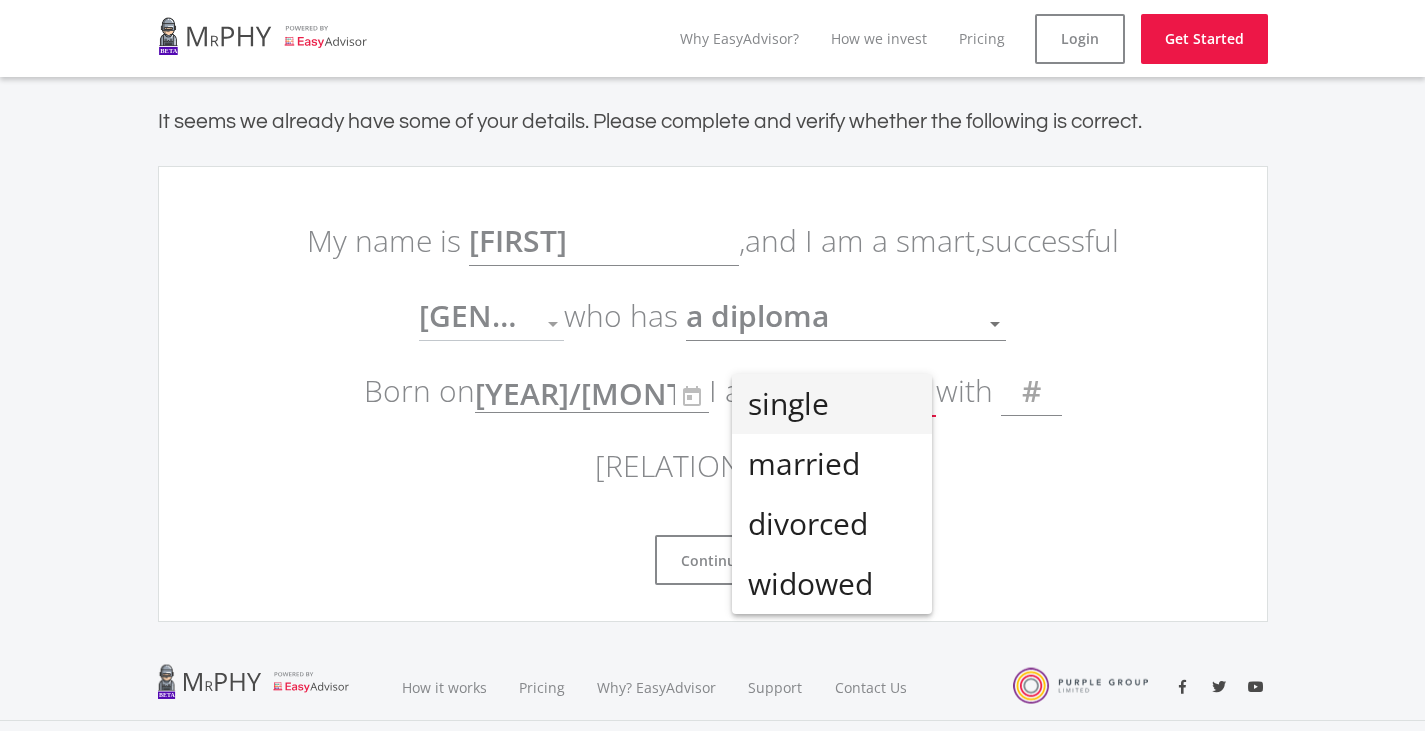 click on "single" at bounding box center (832, 404) 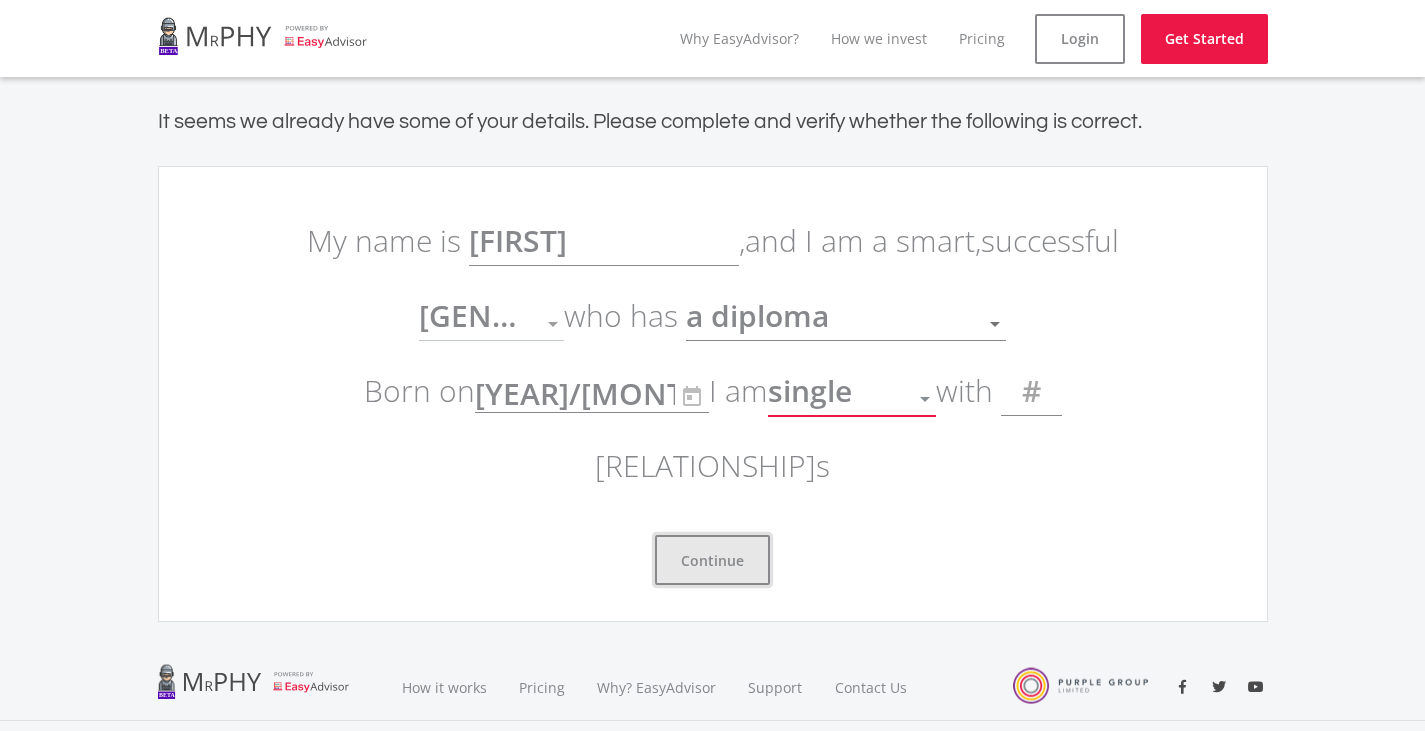 click on "Continue" at bounding box center [712, 560] 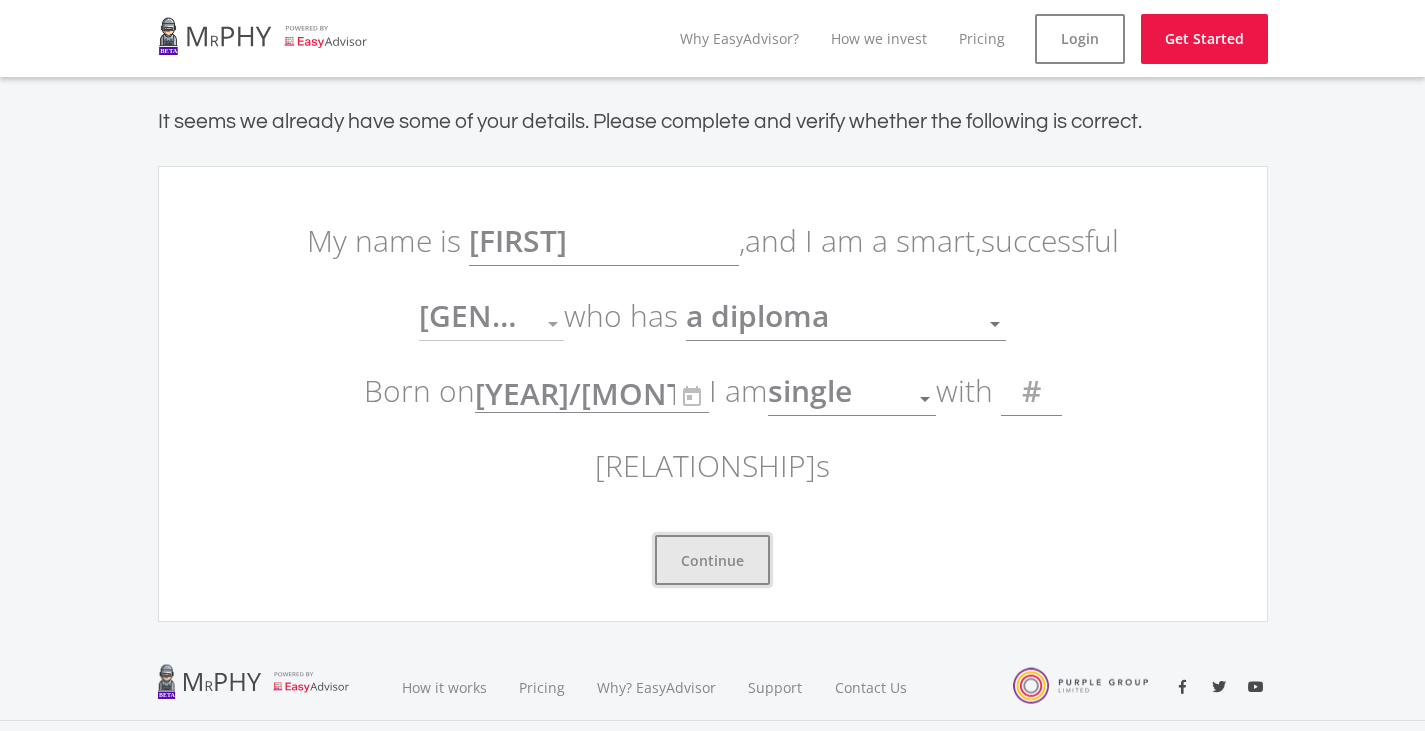 click on "Continue" at bounding box center [712, 560] 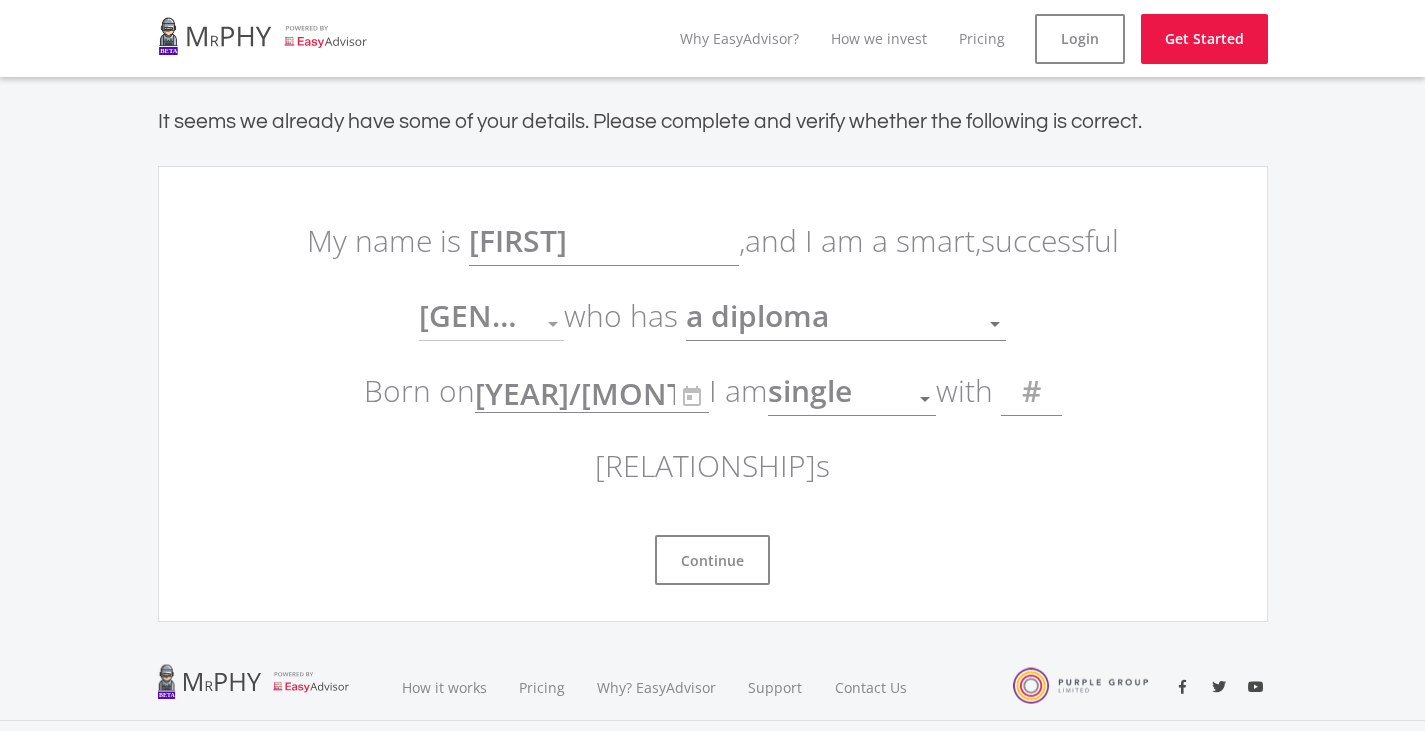 click on "[NUMBER]" at bounding box center (1031, 391) 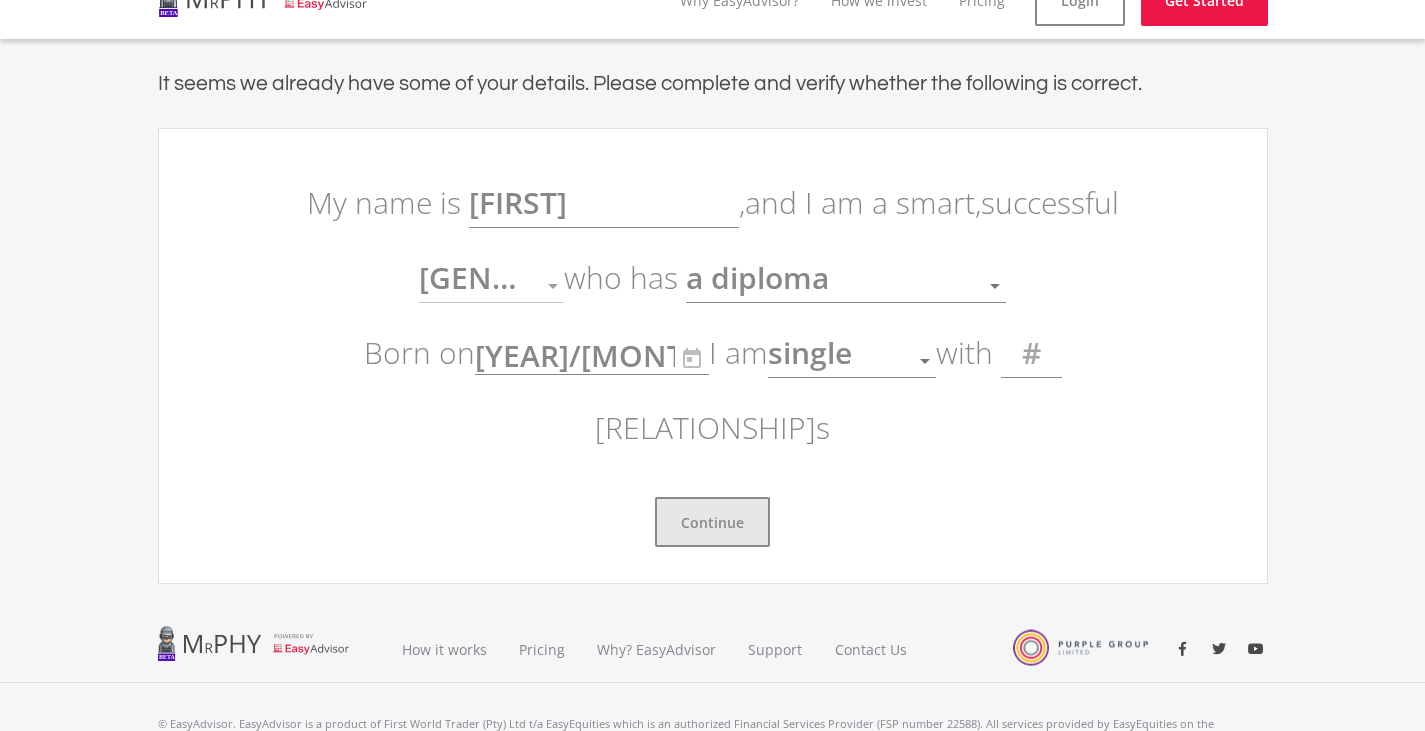 scroll, scrollTop: 75, scrollLeft: 0, axis: vertical 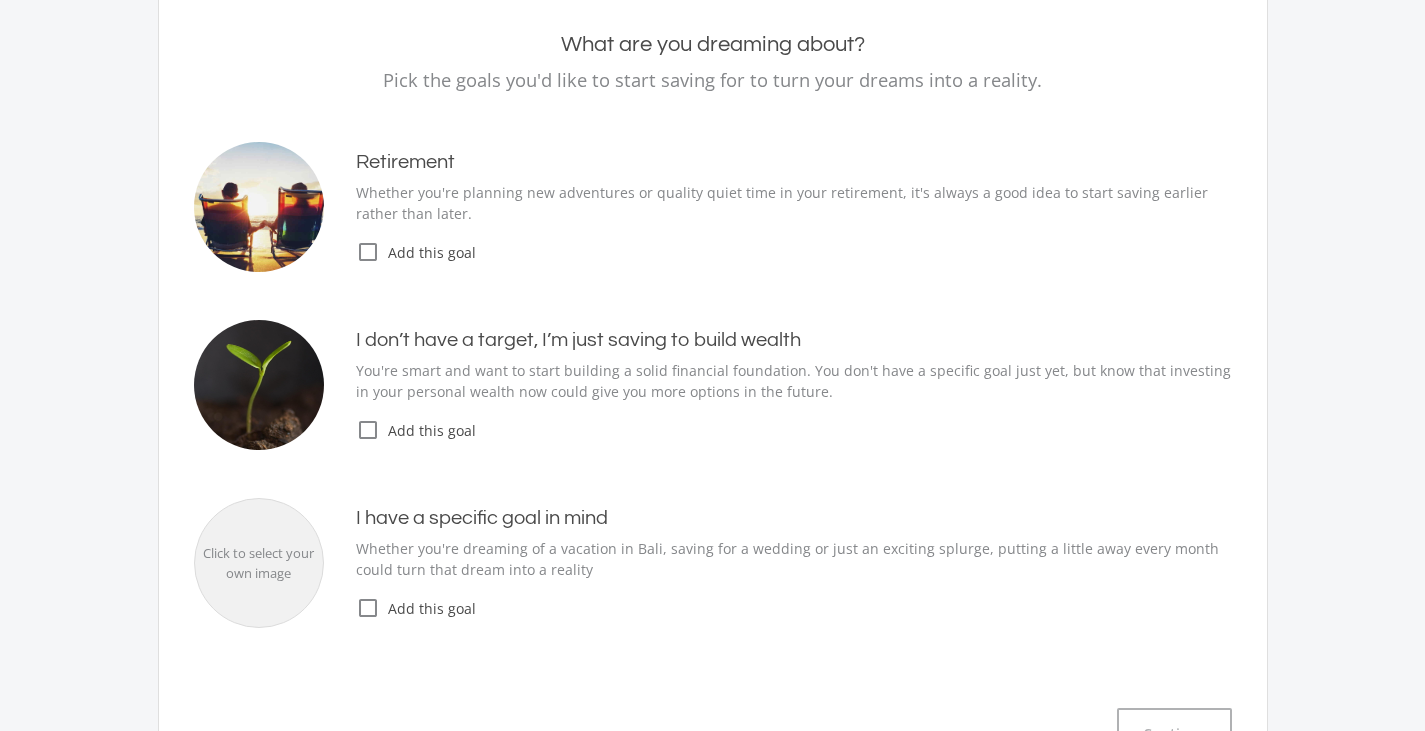 click on "check_box_outline_blank" at bounding box center (368, 252) 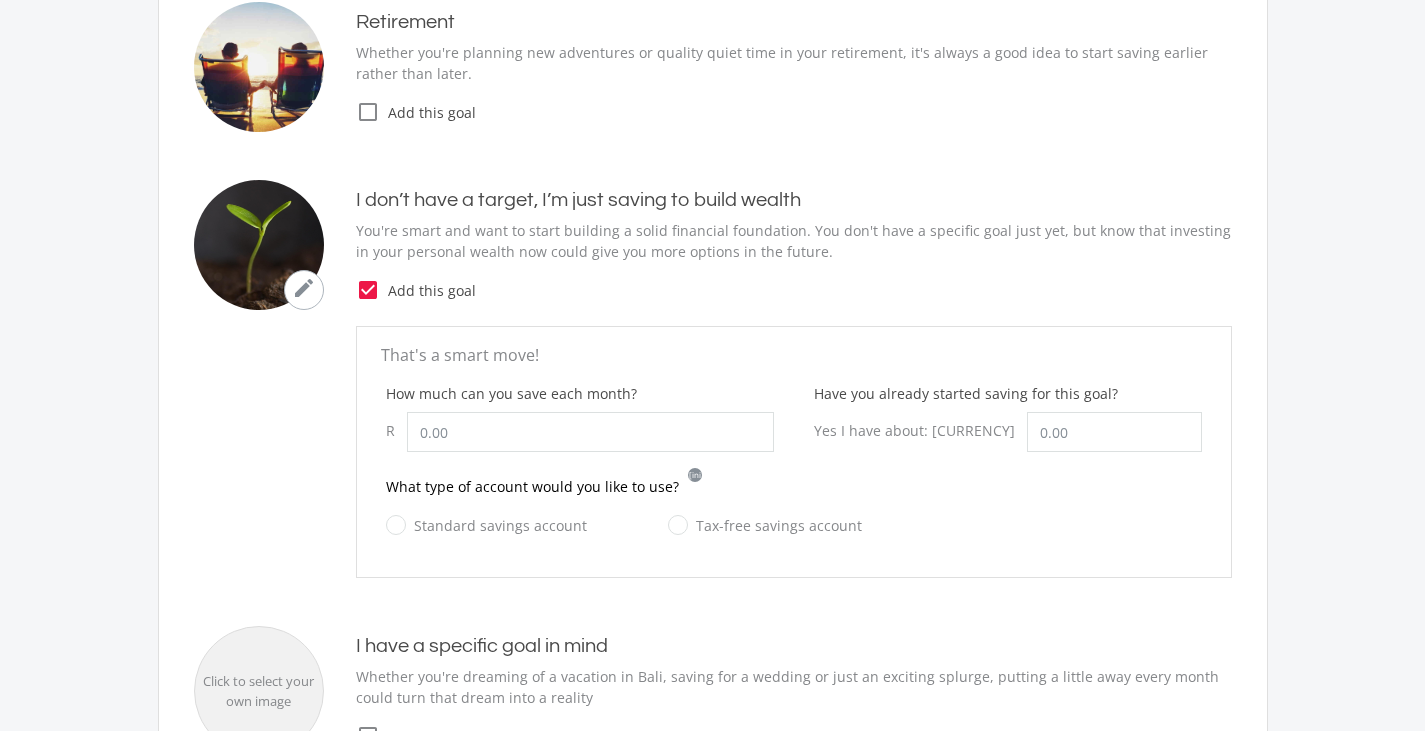 scroll, scrollTop: 400, scrollLeft: 0, axis: vertical 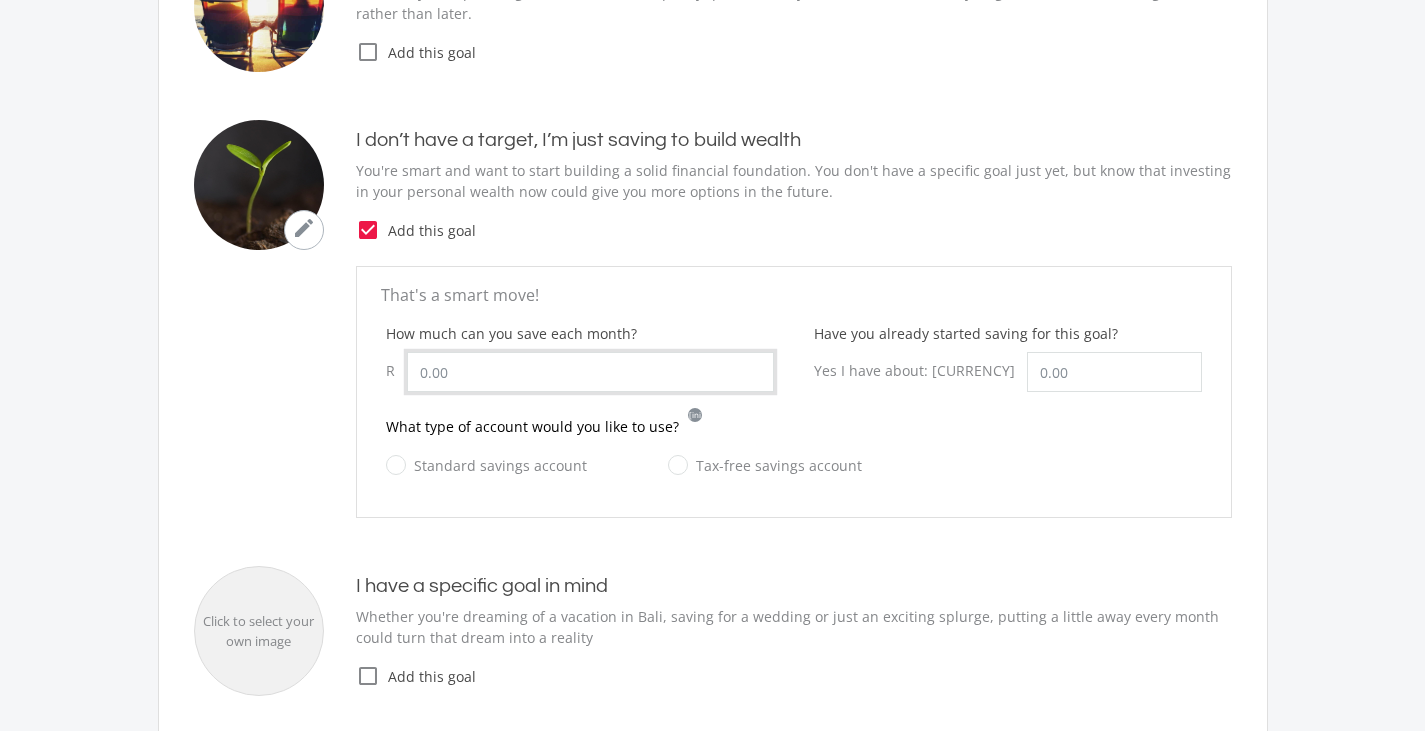 click on "How much can you save each month?" at bounding box center (590, 372) 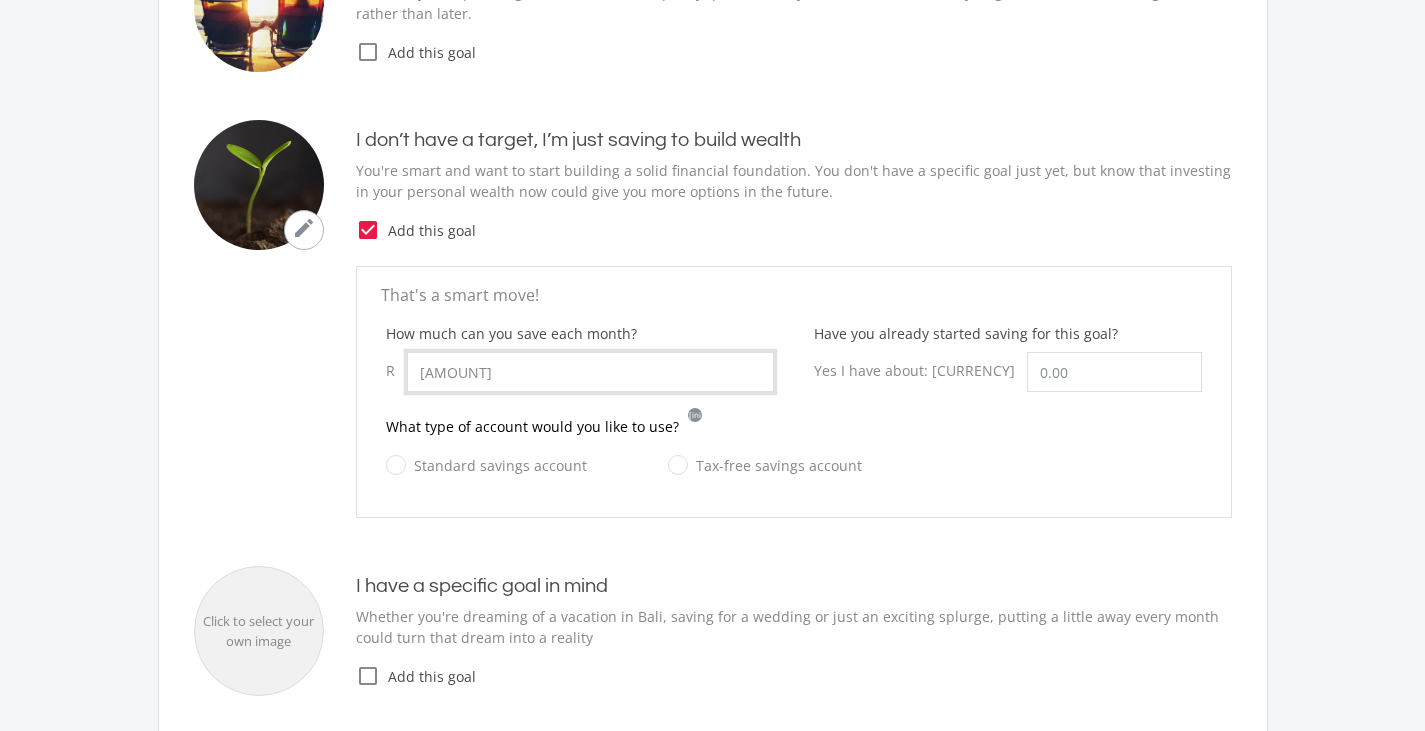 type on "[AMOUNT]" 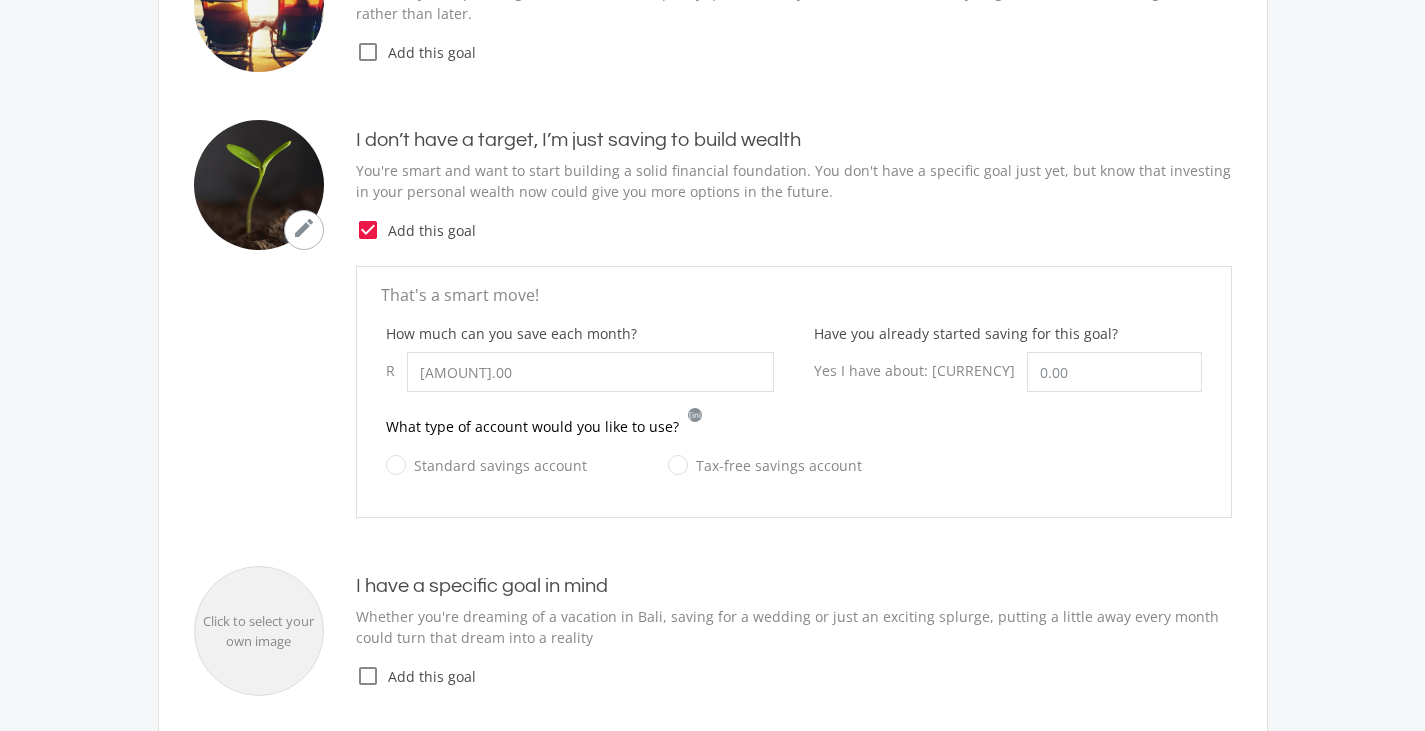 click on "Standard savings account" at bounding box center (486, 465) 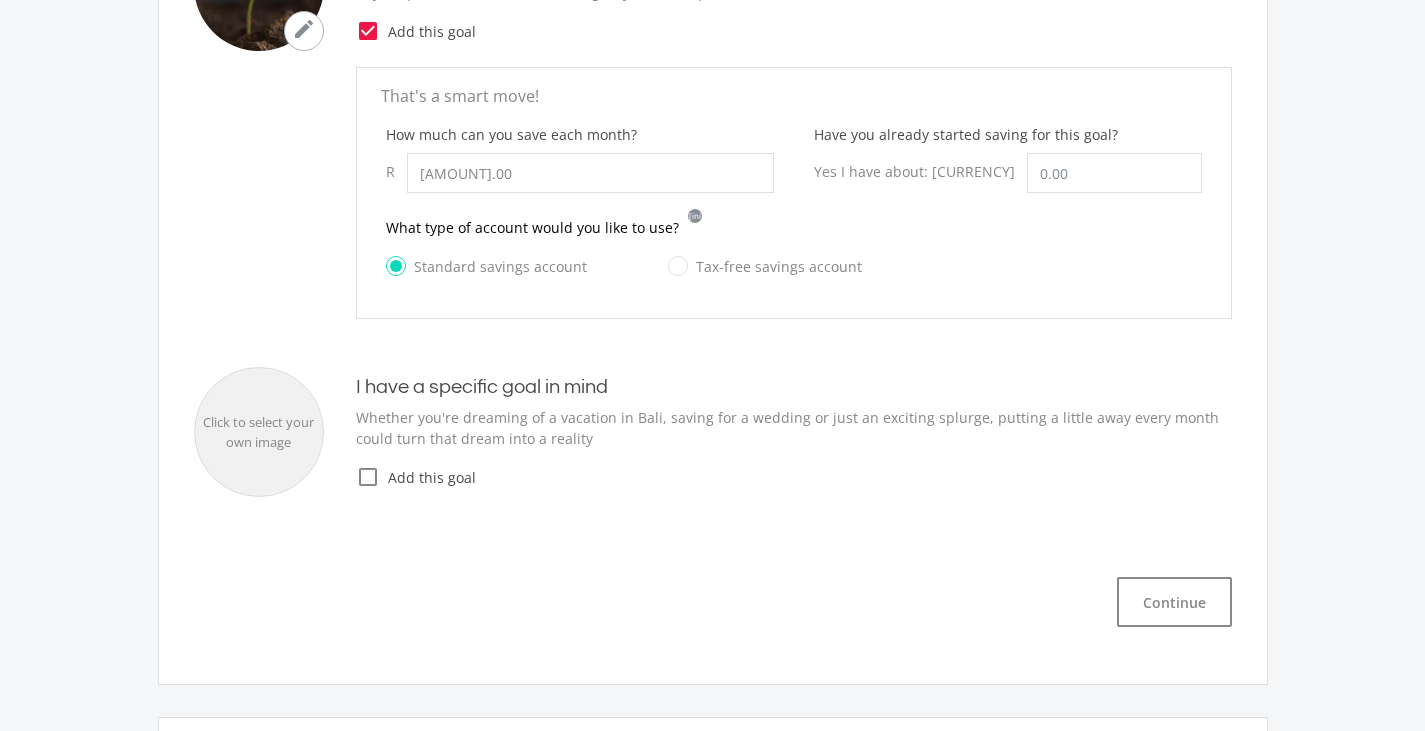 scroll, scrollTop: 600, scrollLeft: 0, axis: vertical 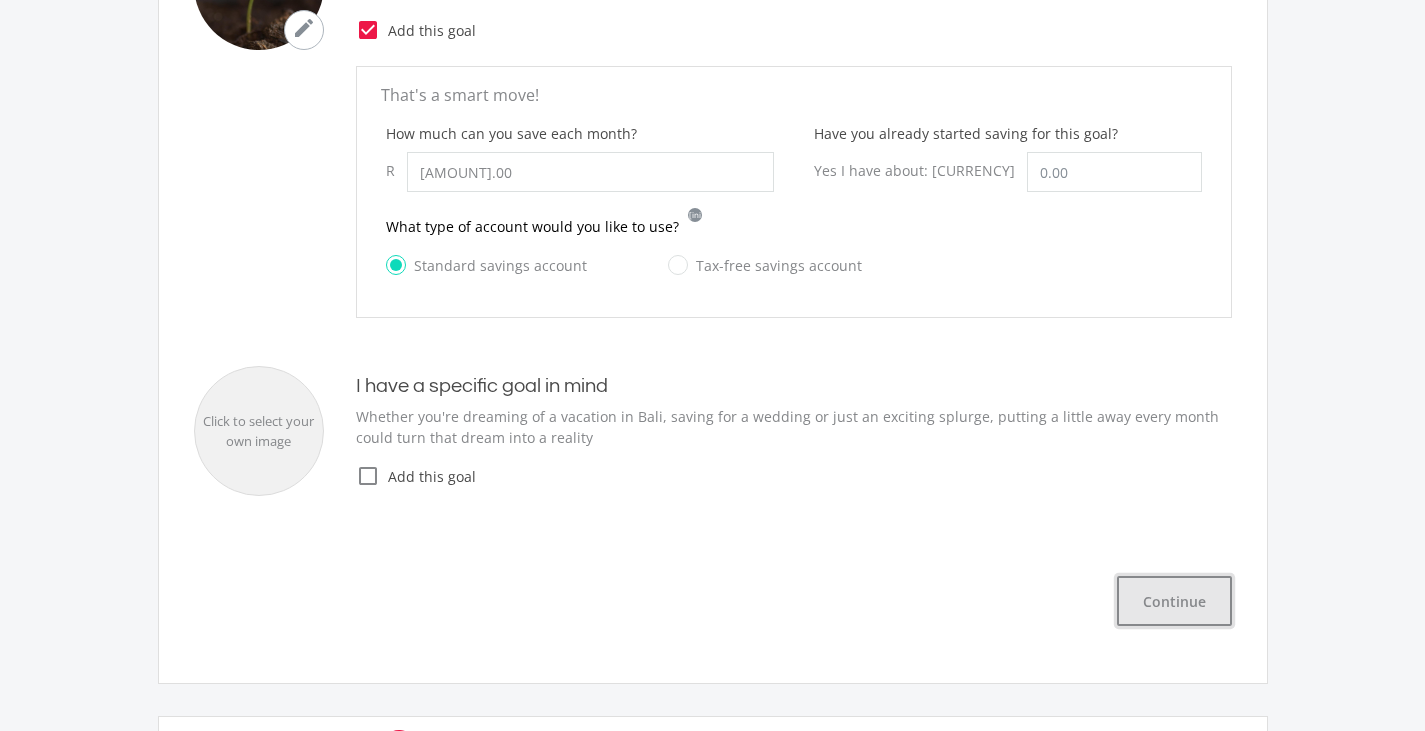 click on "Continue" at bounding box center (1174, 601) 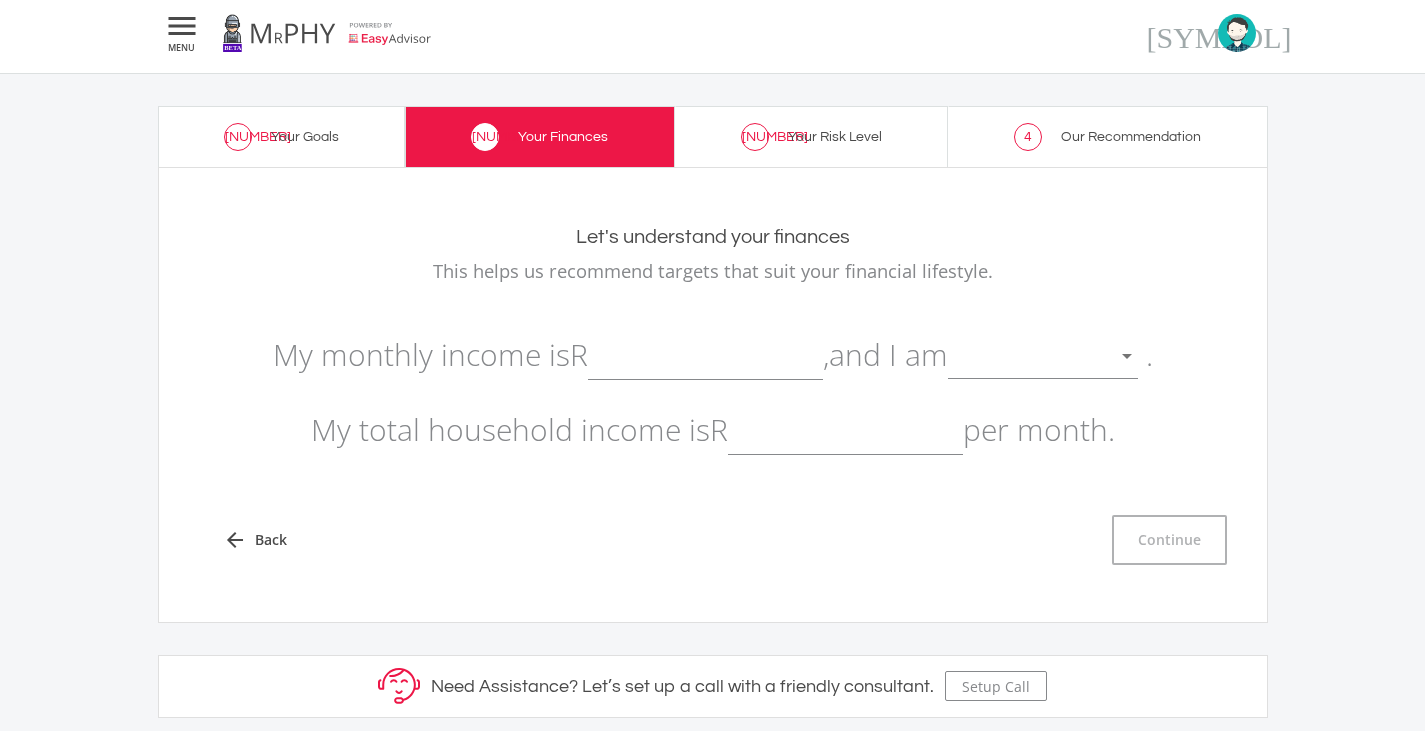 scroll, scrollTop: 0, scrollLeft: 0, axis: both 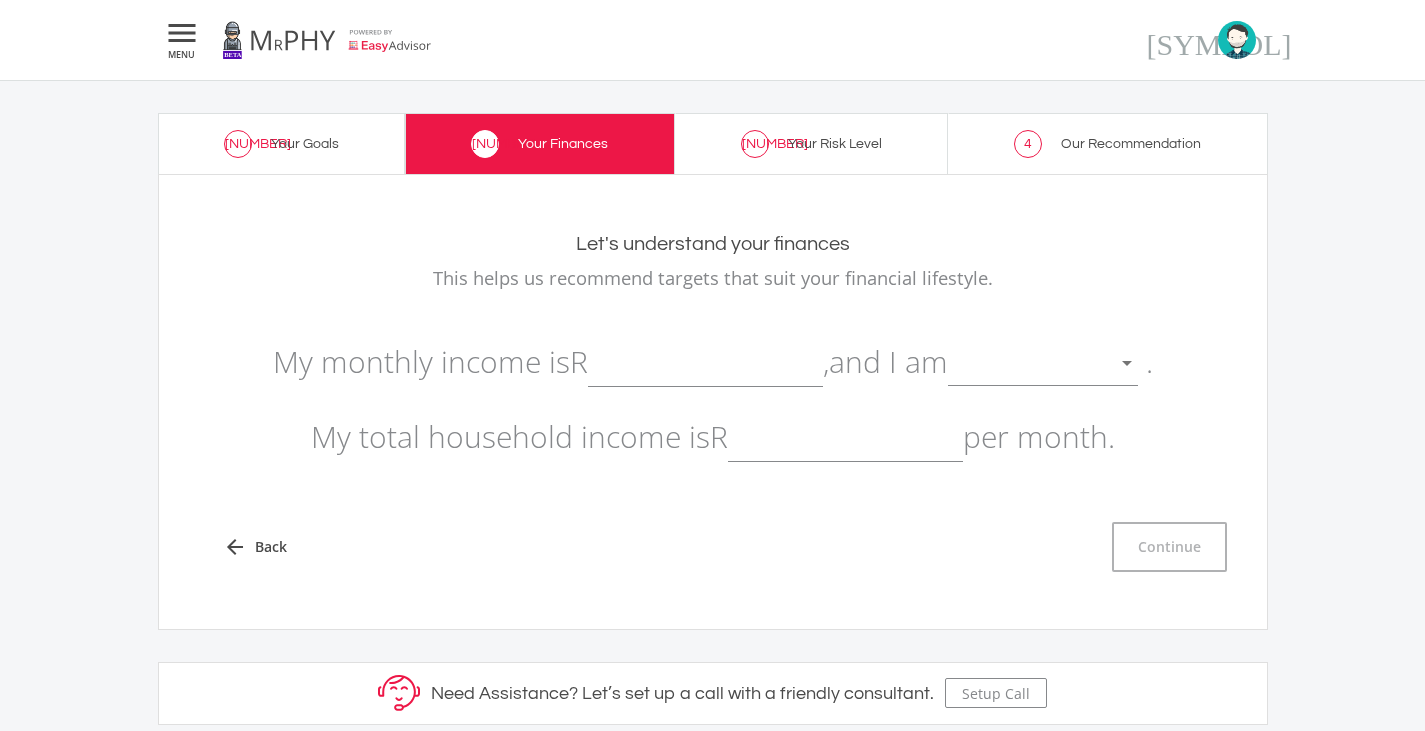 click at bounding box center (705, 362) 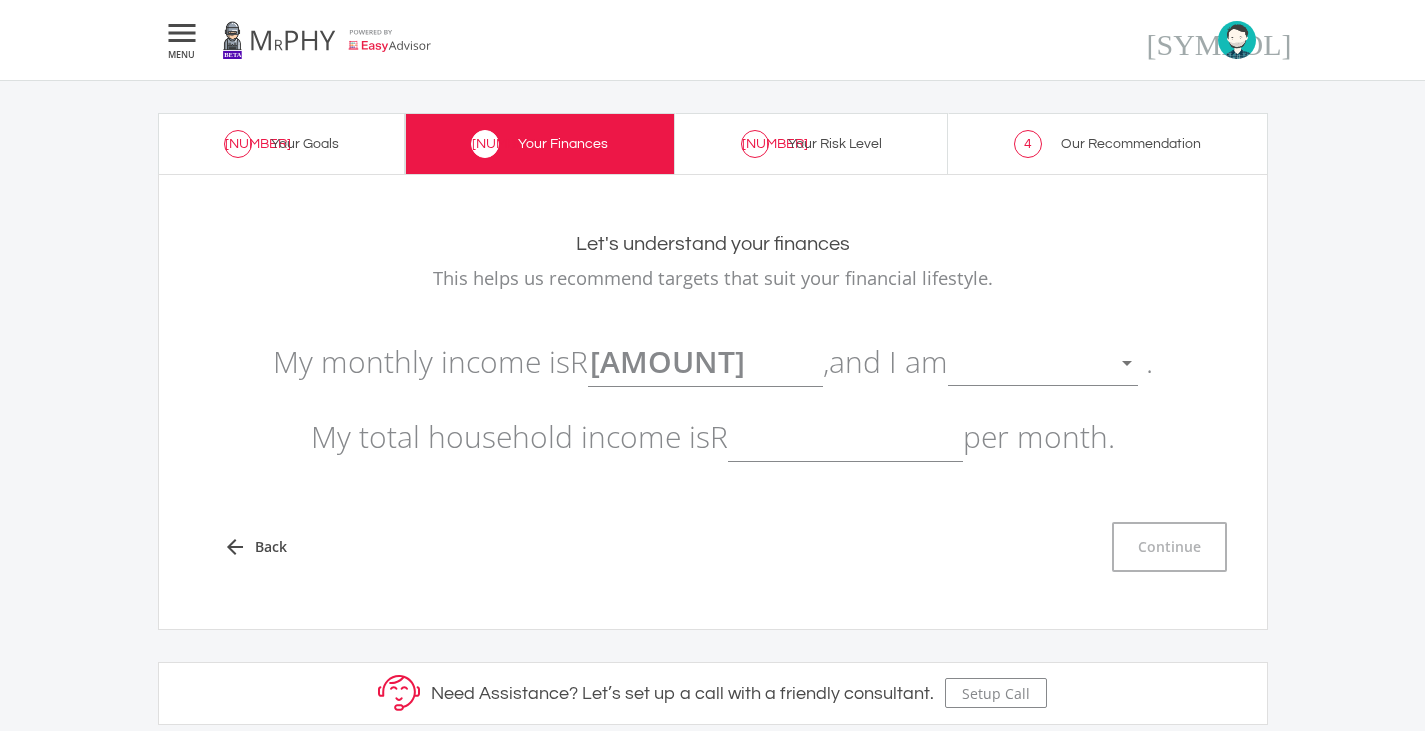 type on "[AMOUNT]" 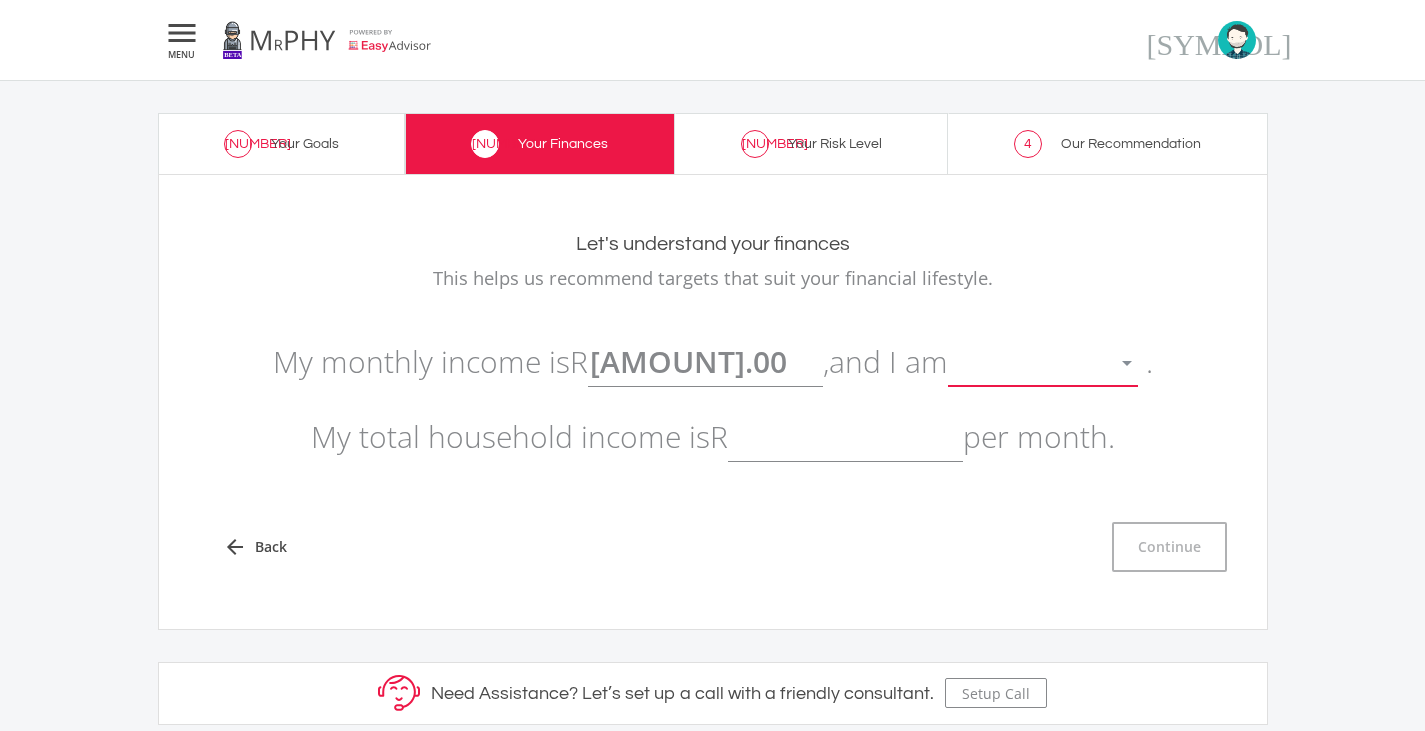 click at bounding box center (1127, 364) 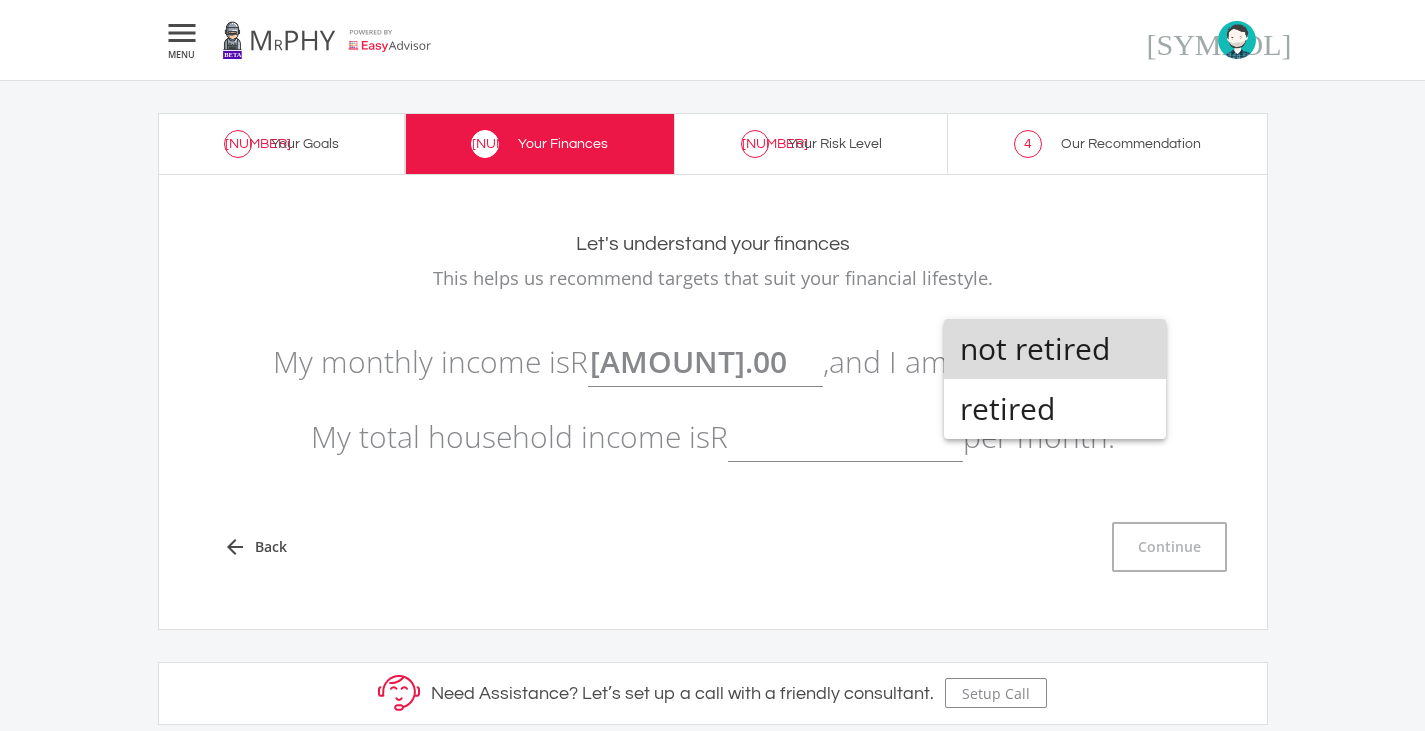 click on "not retired" at bounding box center [1055, 349] 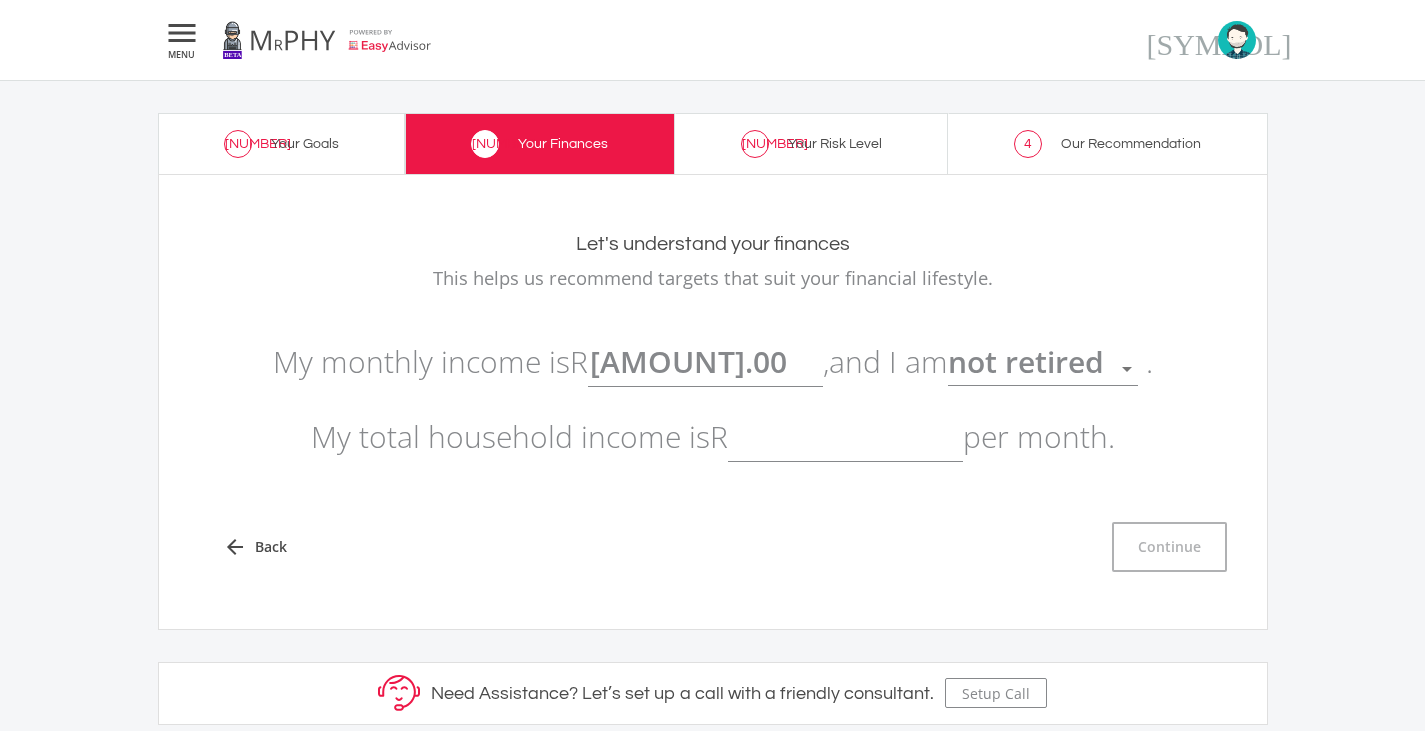 click at bounding box center [845, 437] 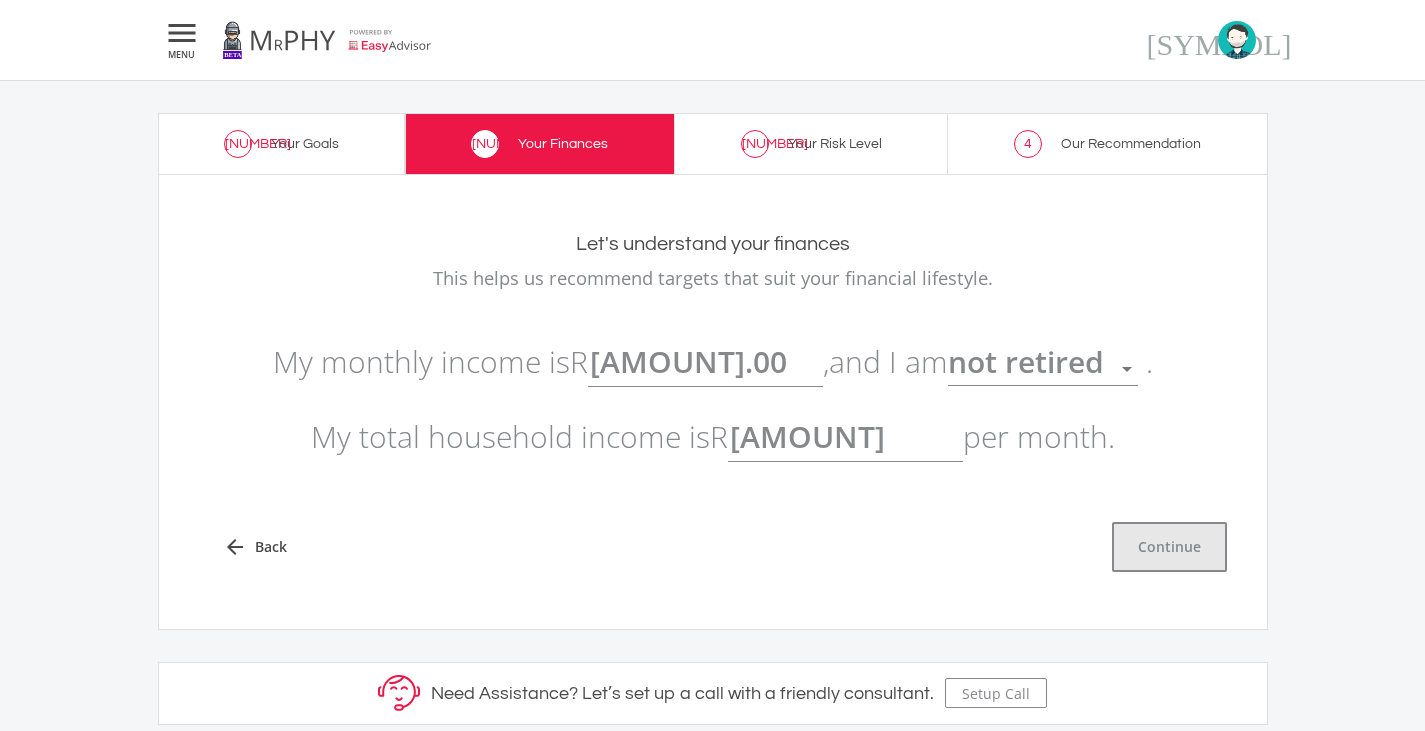 type on "[AMOUNT]" 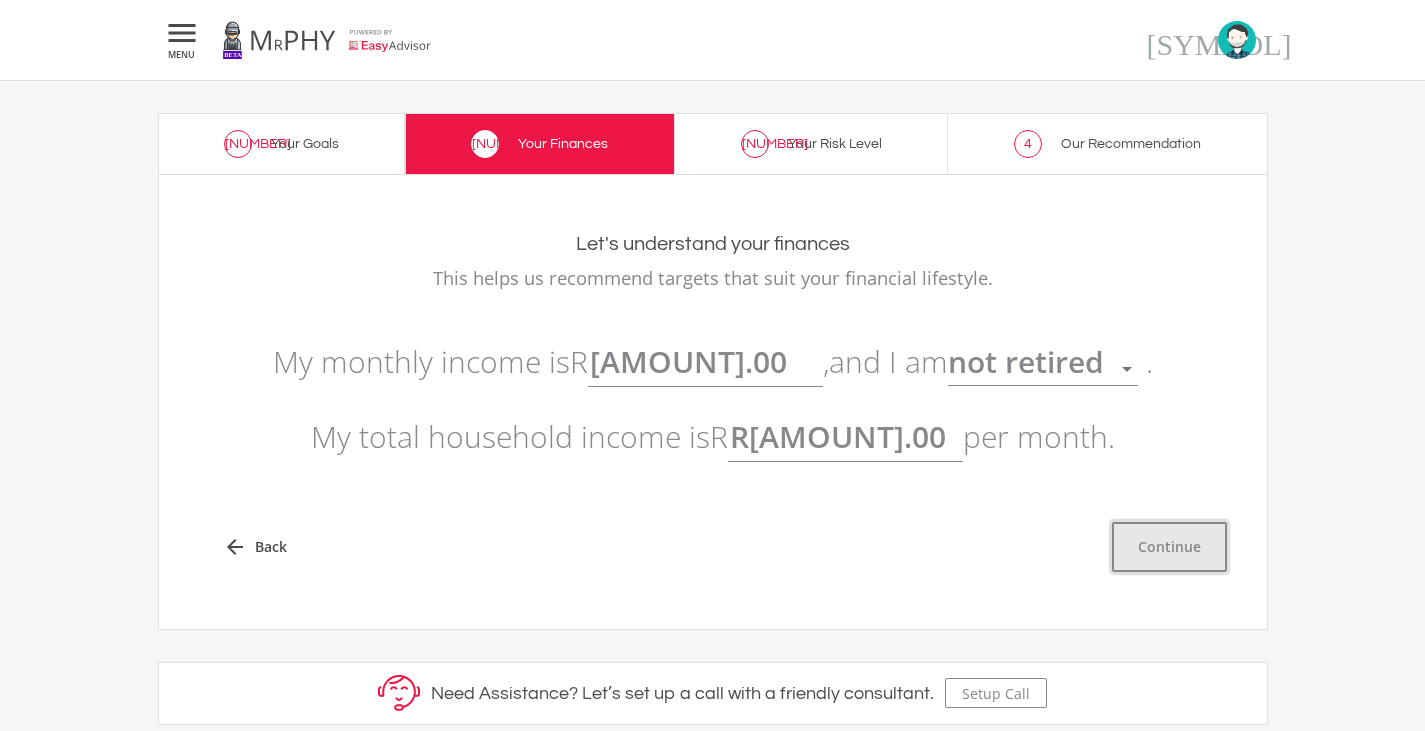 click on "Continue" at bounding box center (1169, 547) 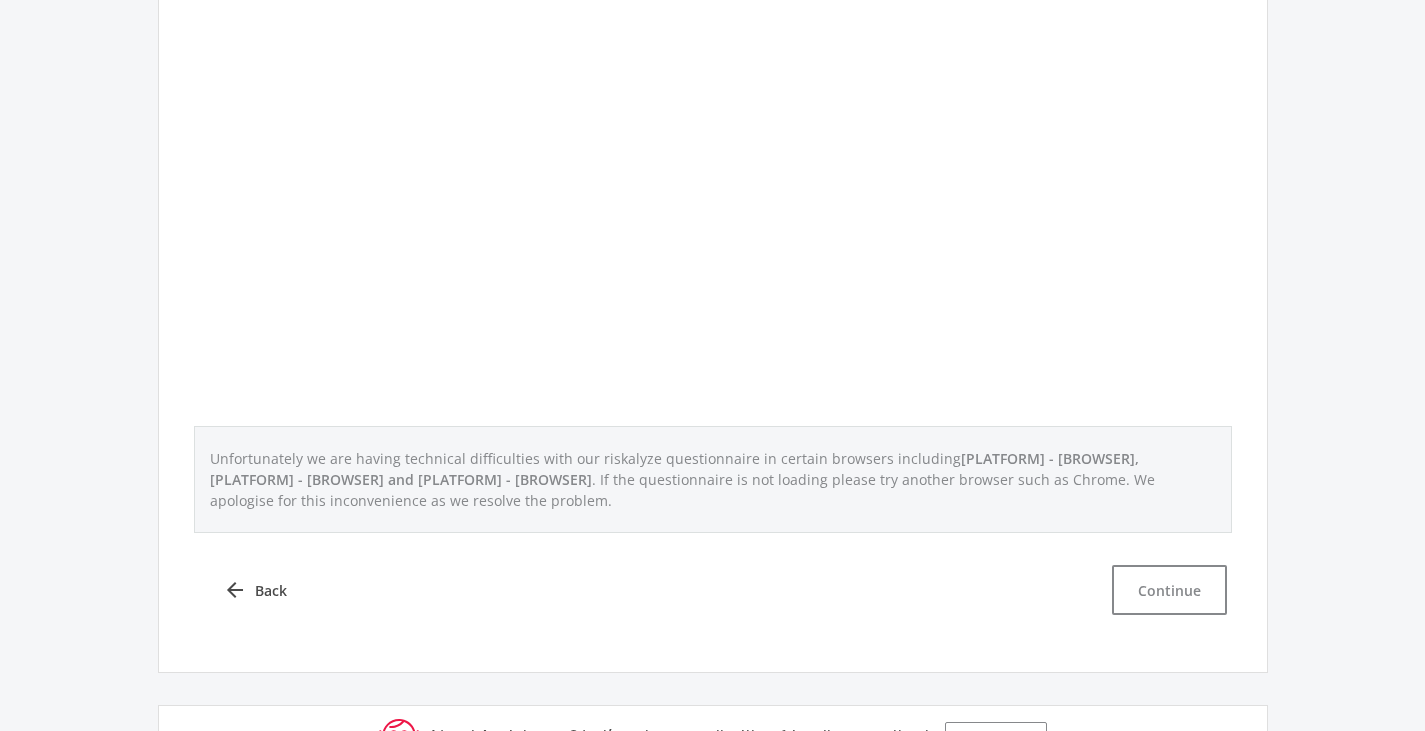 scroll, scrollTop: 800, scrollLeft: 0, axis: vertical 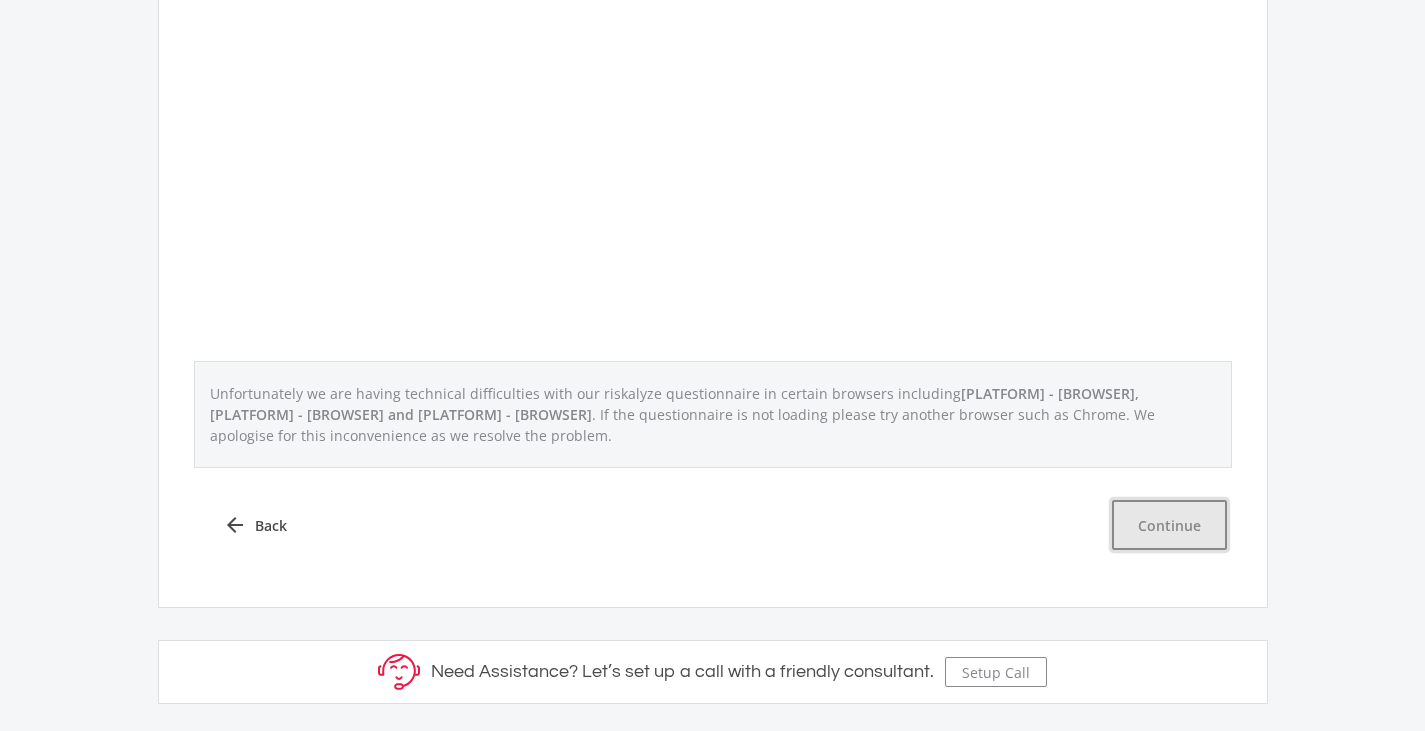 click on "Continue" at bounding box center (1169, 525) 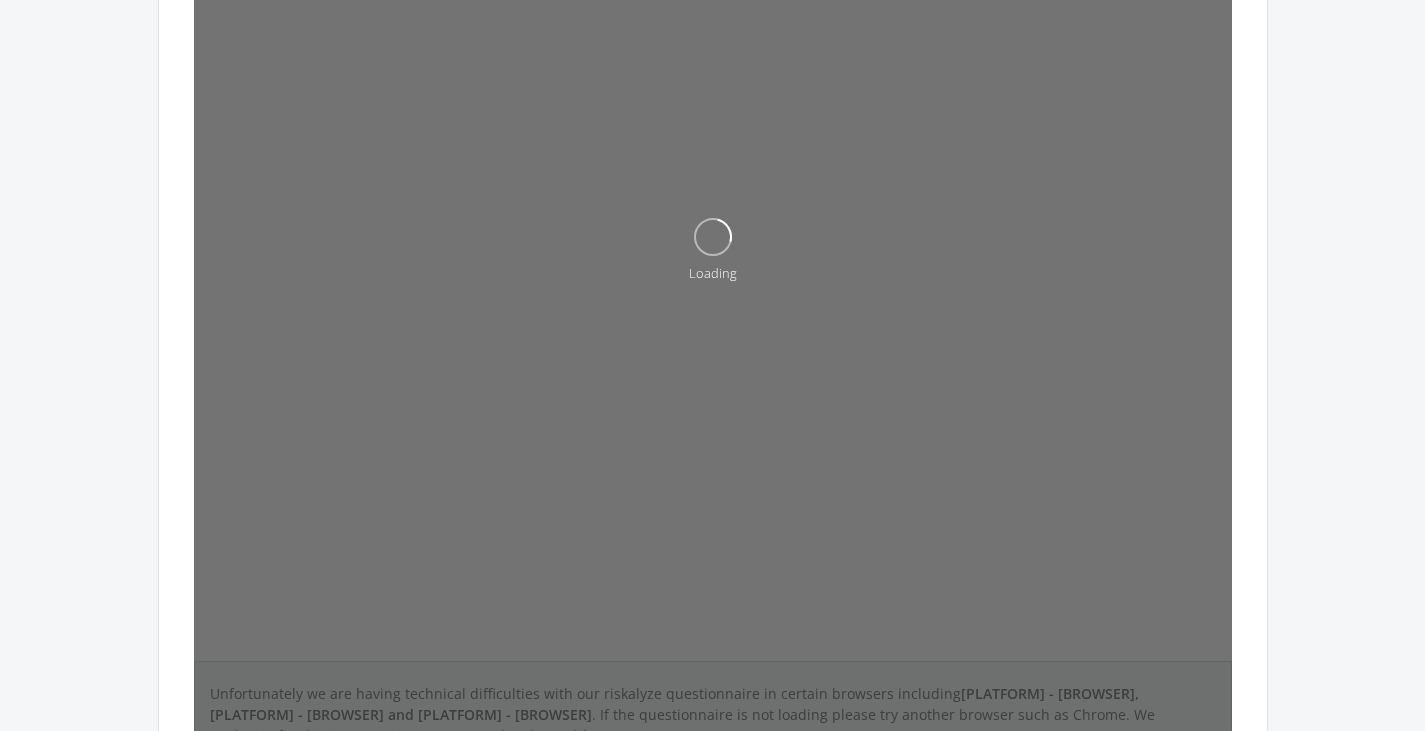 scroll, scrollTop: 400, scrollLeft: 0, axis: vertical 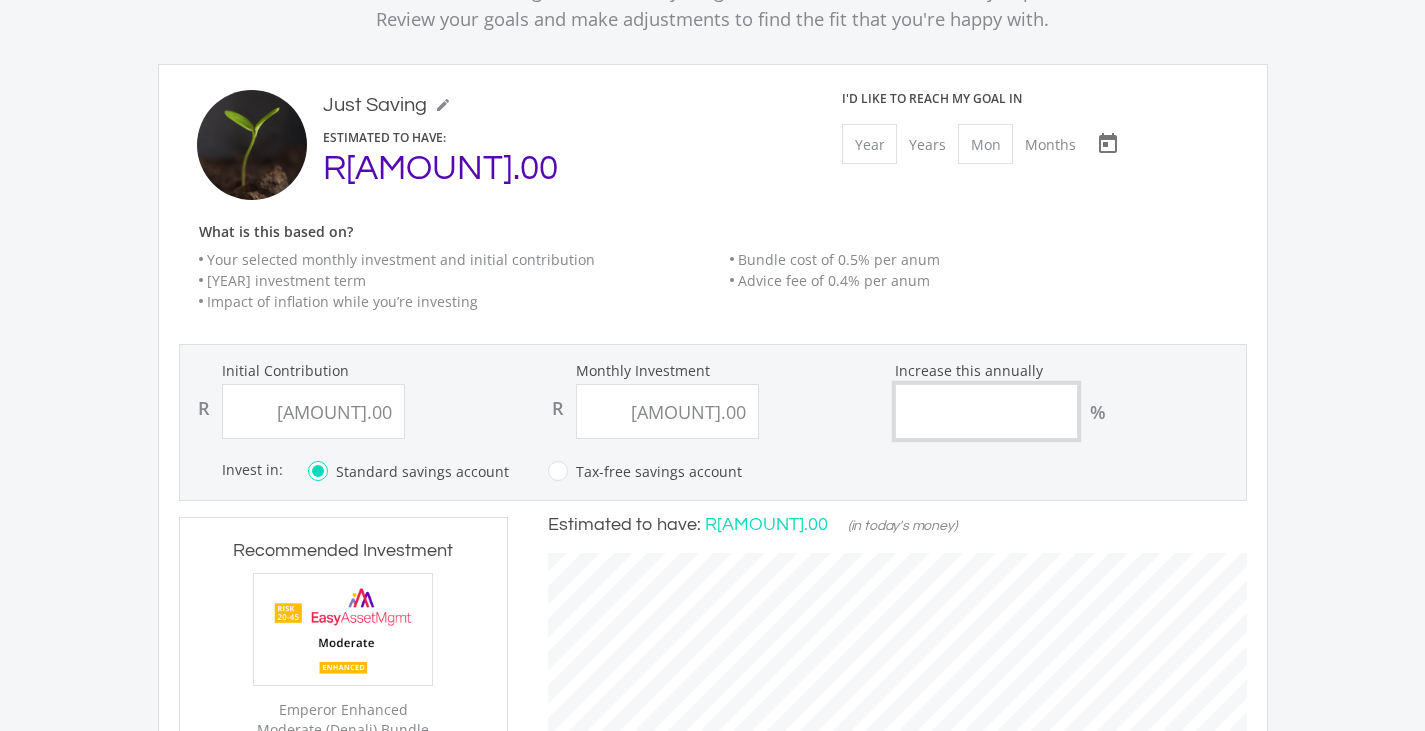 drag, startPoint x: 1072, startPoint y: 416, endPoint x: 1055, endPoint y: 412, distance: 17.464249 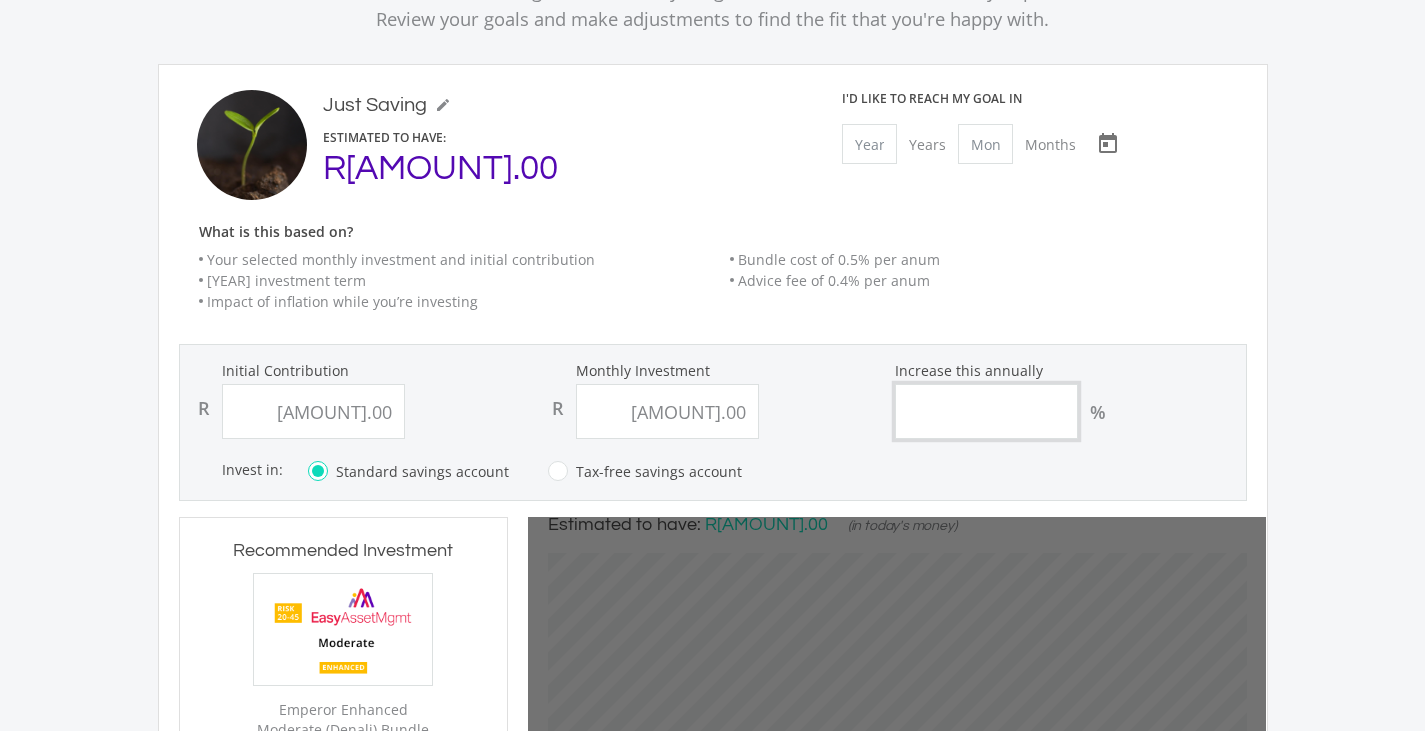 type on "[NUMBER]" 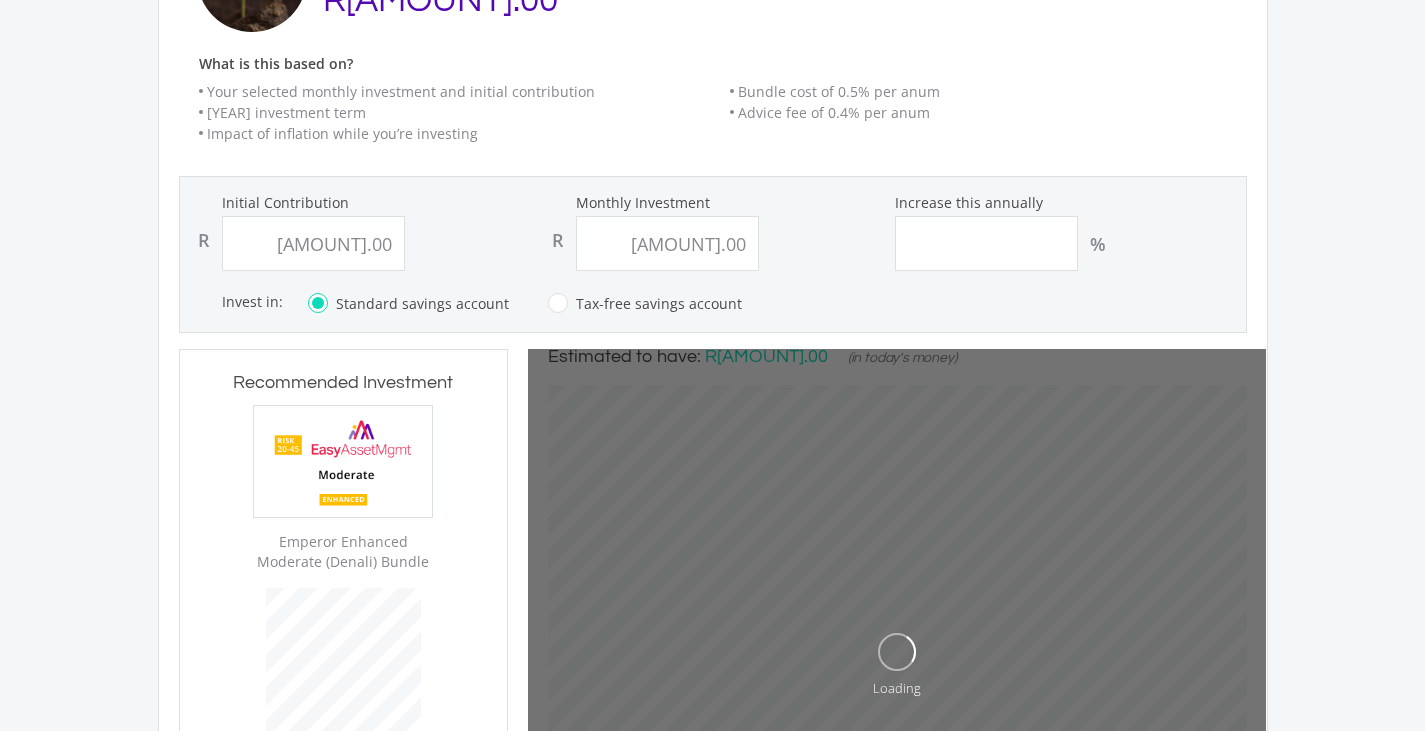 scroll, scrollTop: 400, scrollLeft: 0, axis: vertical 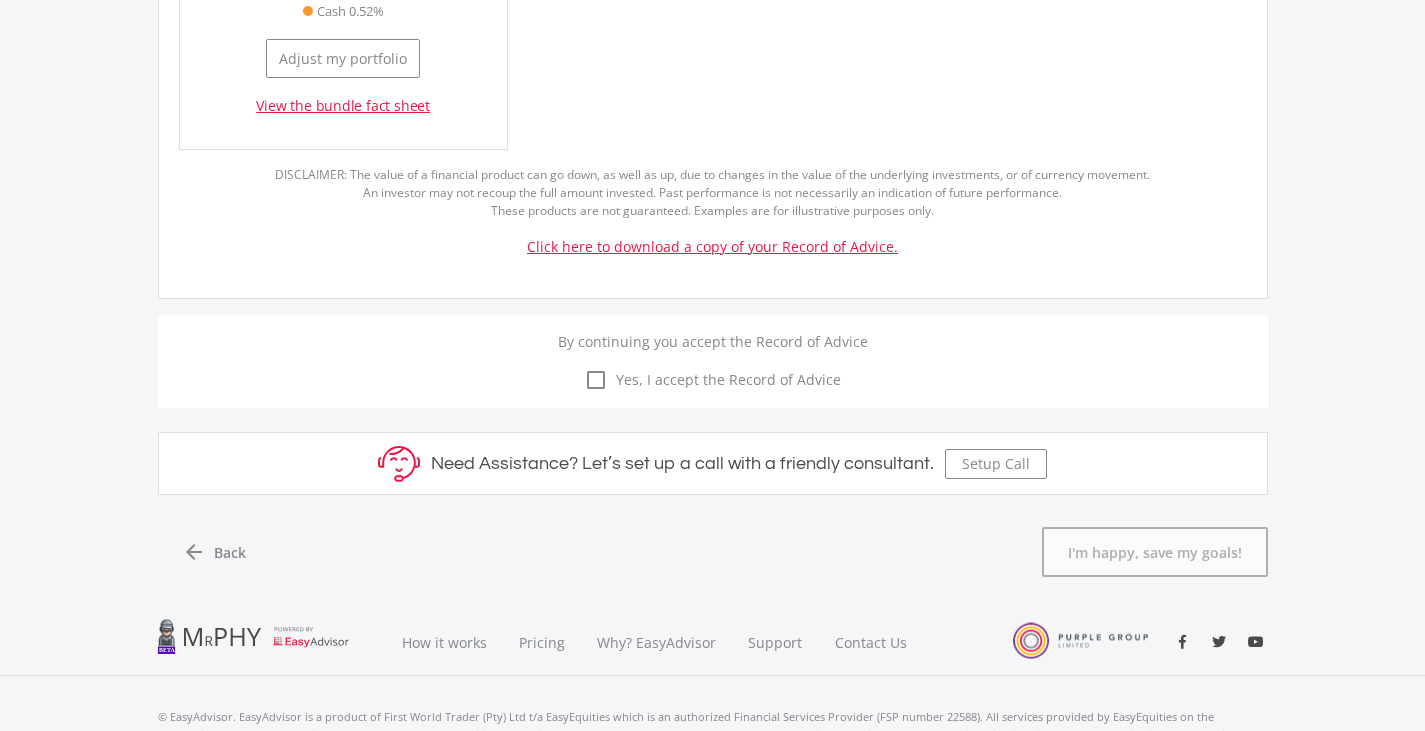 click on "Click here to download a copy of your Record of Advice." at bounding box center (712, 246) 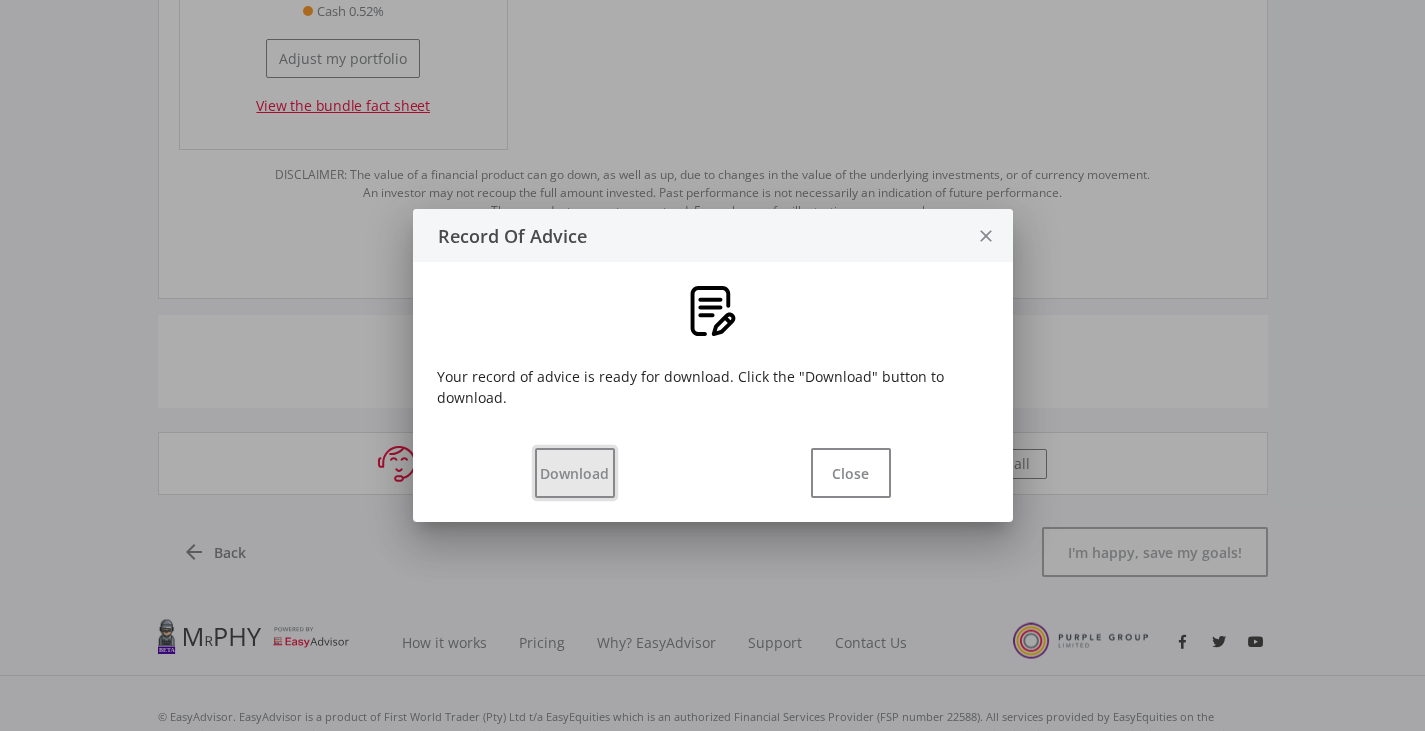 click on "Download" at bounding box center (575, 473) 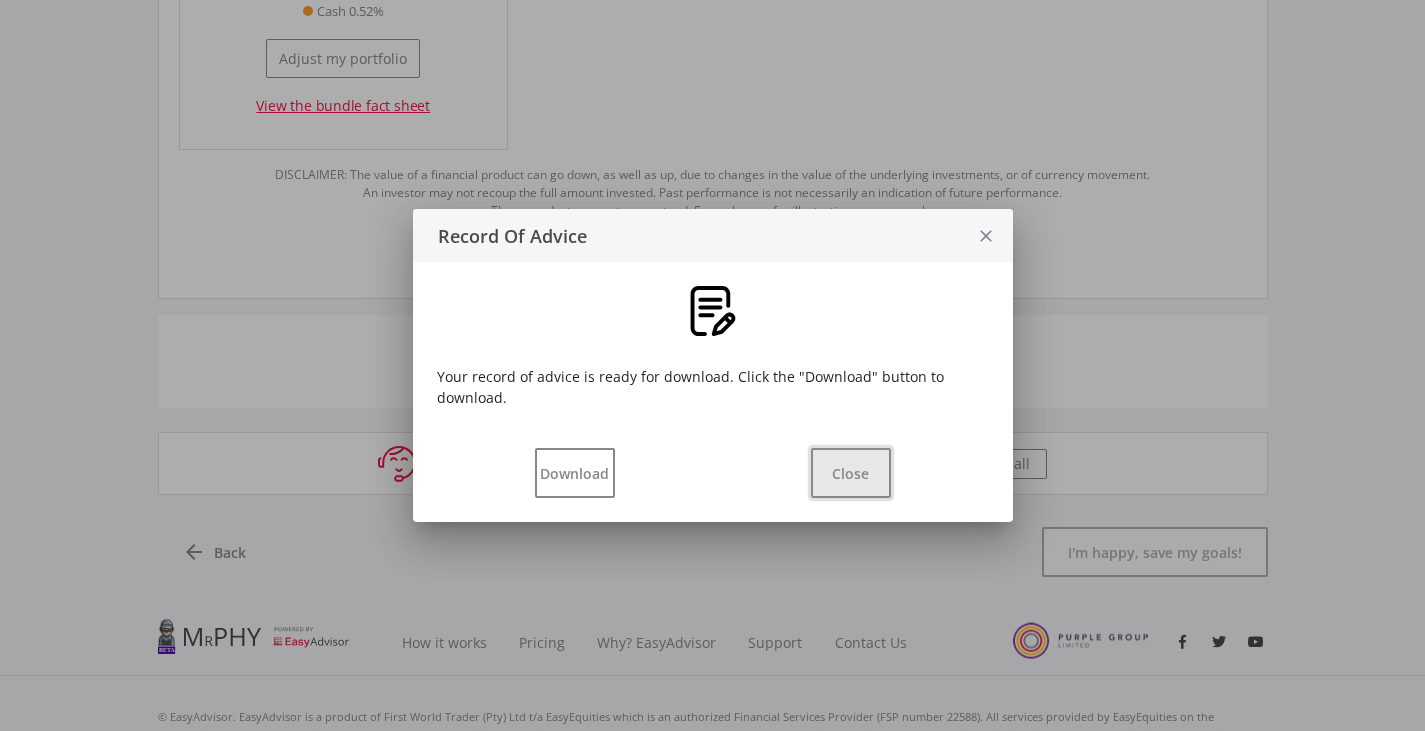 click on "Close" at bounding box center [851, 473] 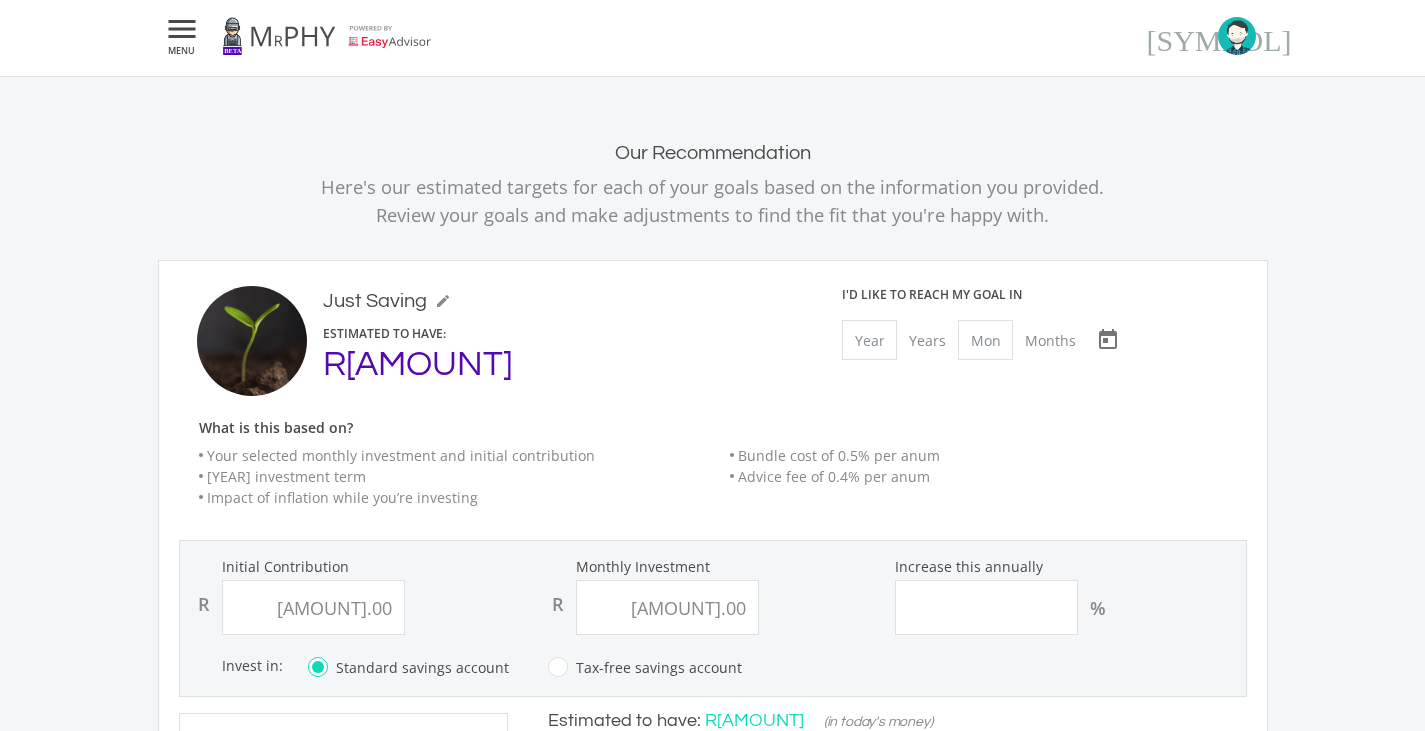 scroll, scrollTop: 0, scrollLeft: 0, axis: both 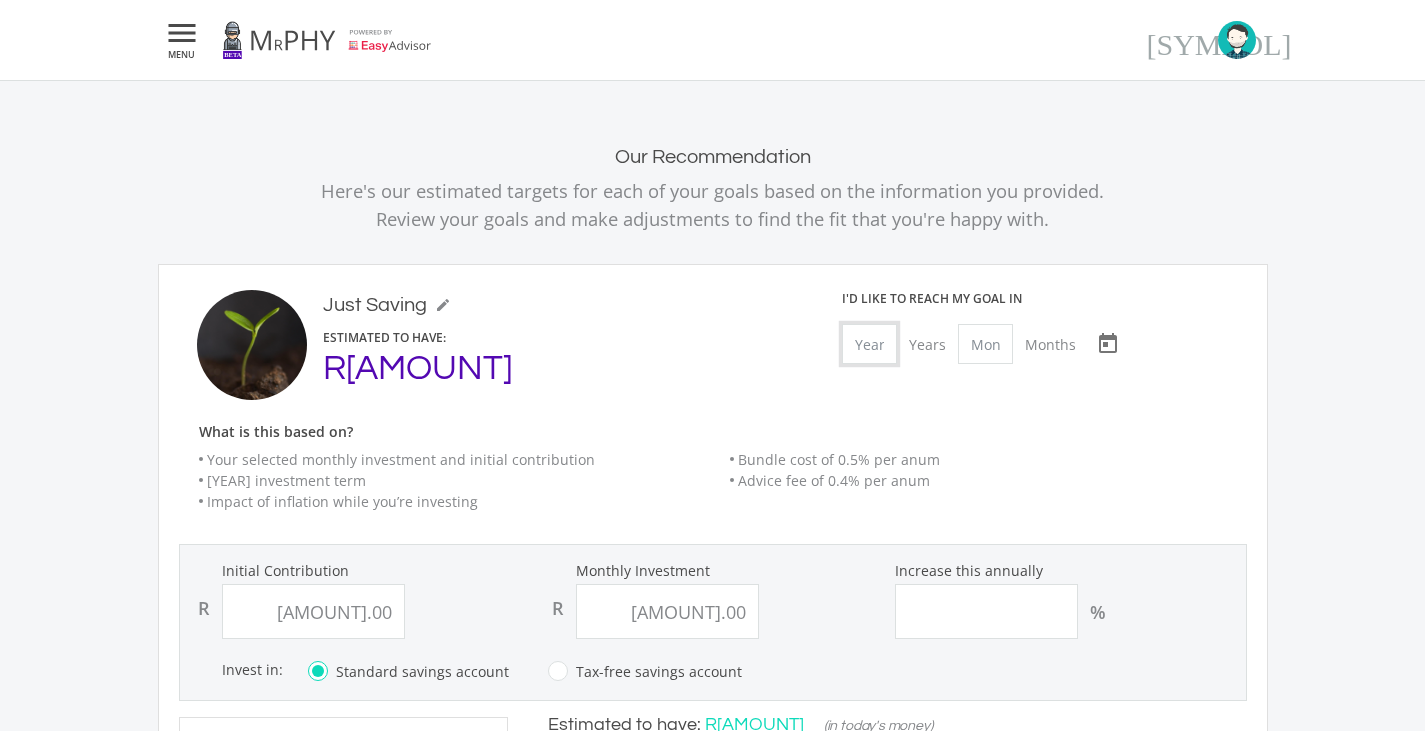 drag, startPoint x: 875, startPoint y: 348, endPoint x: 644, endPoint y: 327, distance: 231.95258 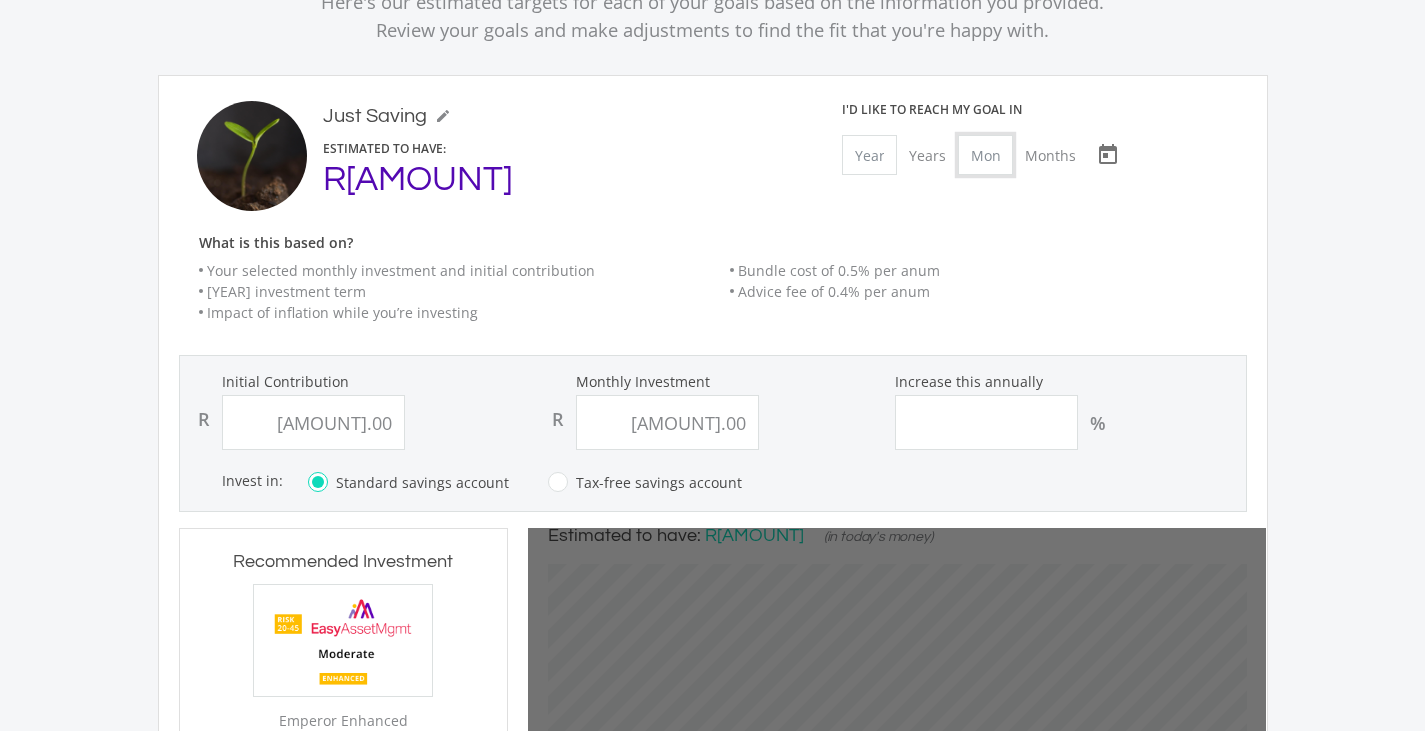 scroll, scrollTop: 200, scrollLeft: 0, axis: vertical 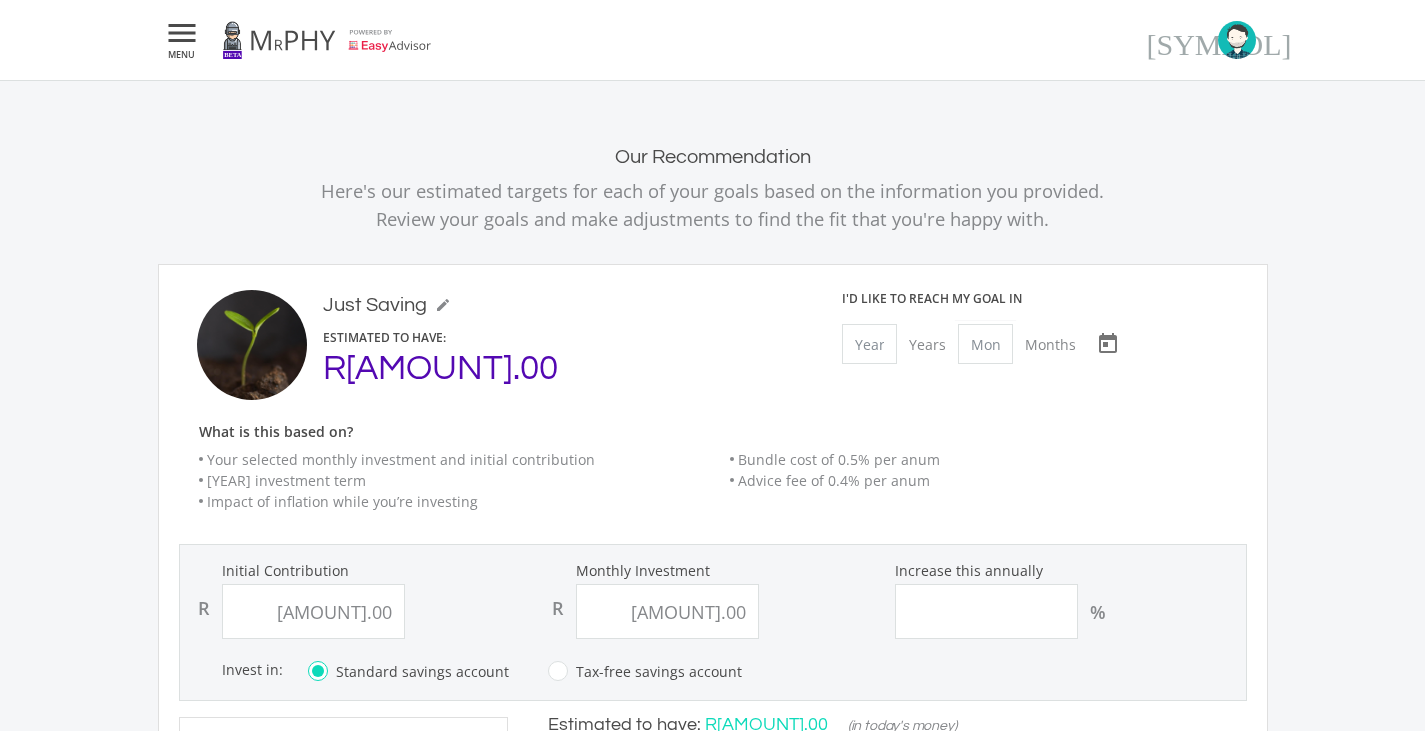 click at bounding box center [1237, 40] 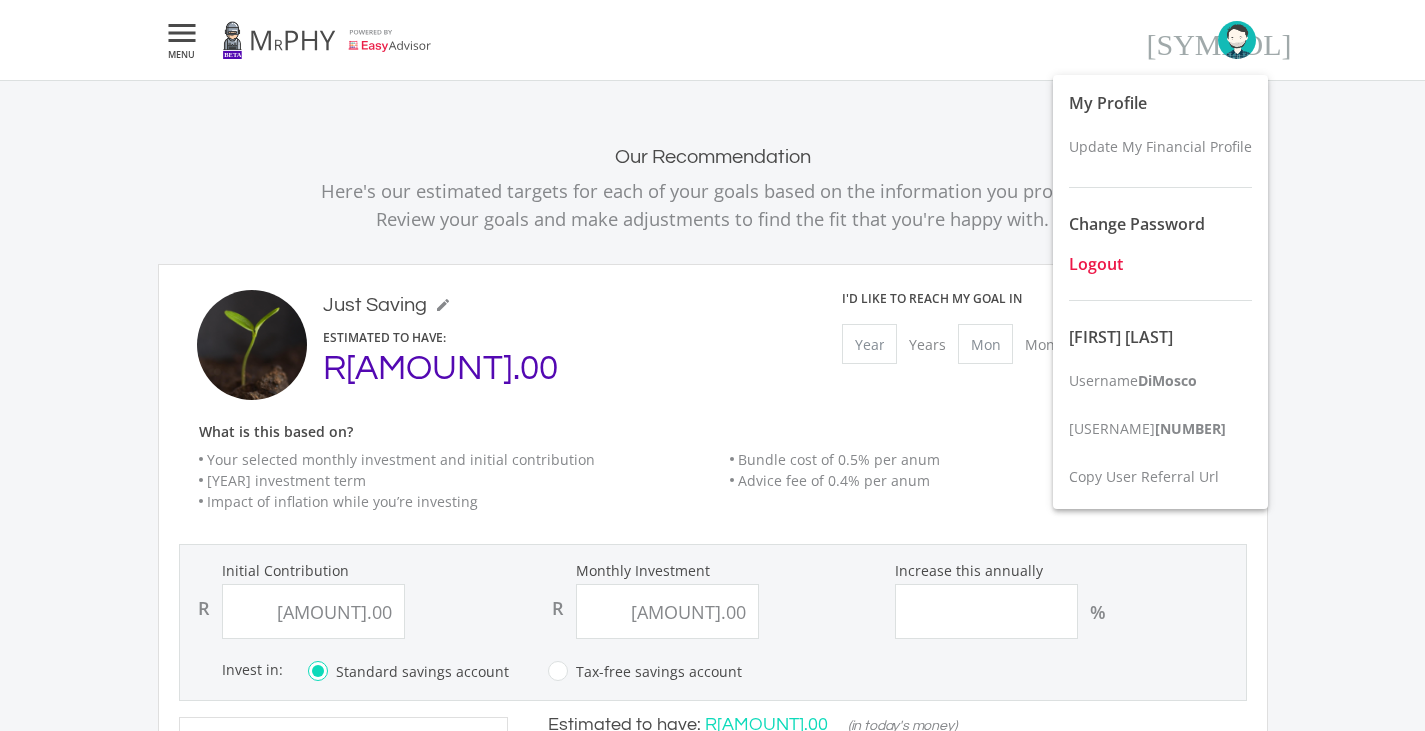 click on "Logout" at bounding box center (1108, 103) 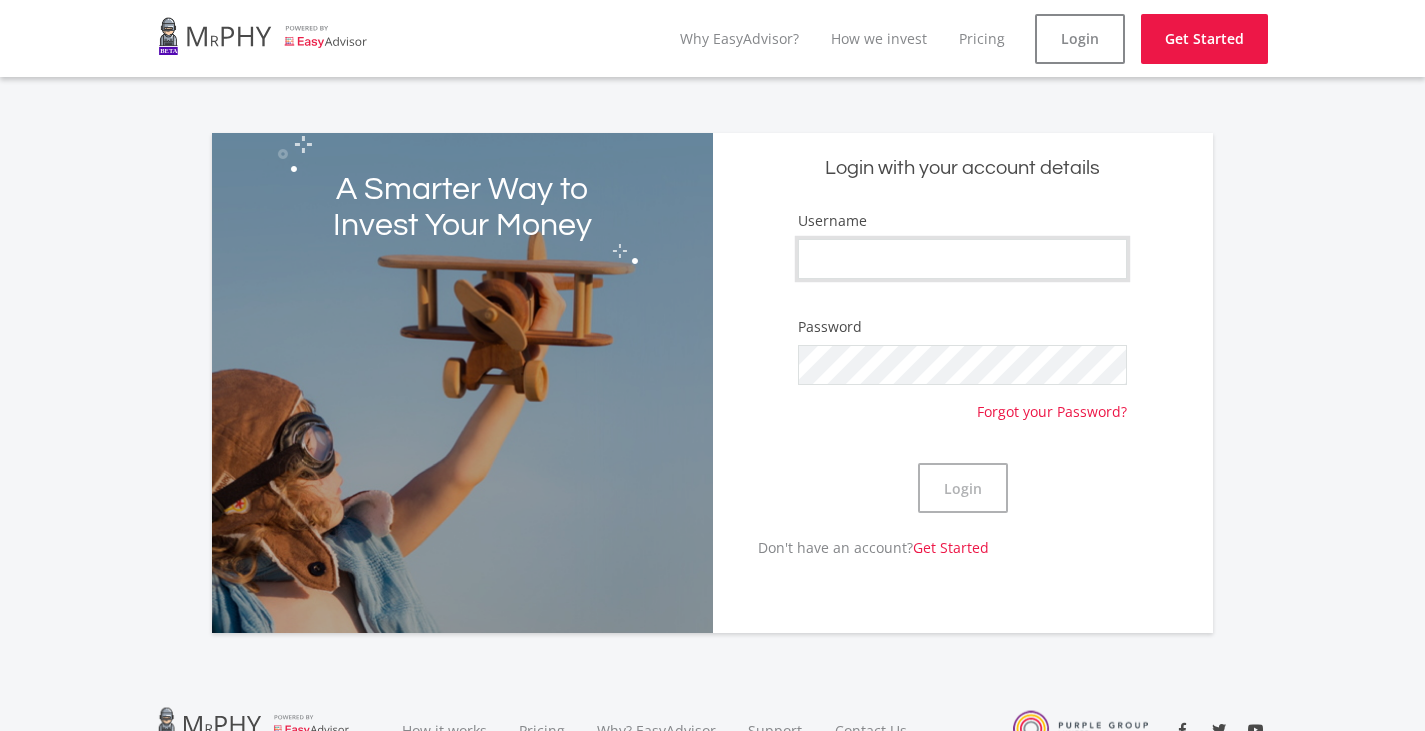 type on "DiMosco" 